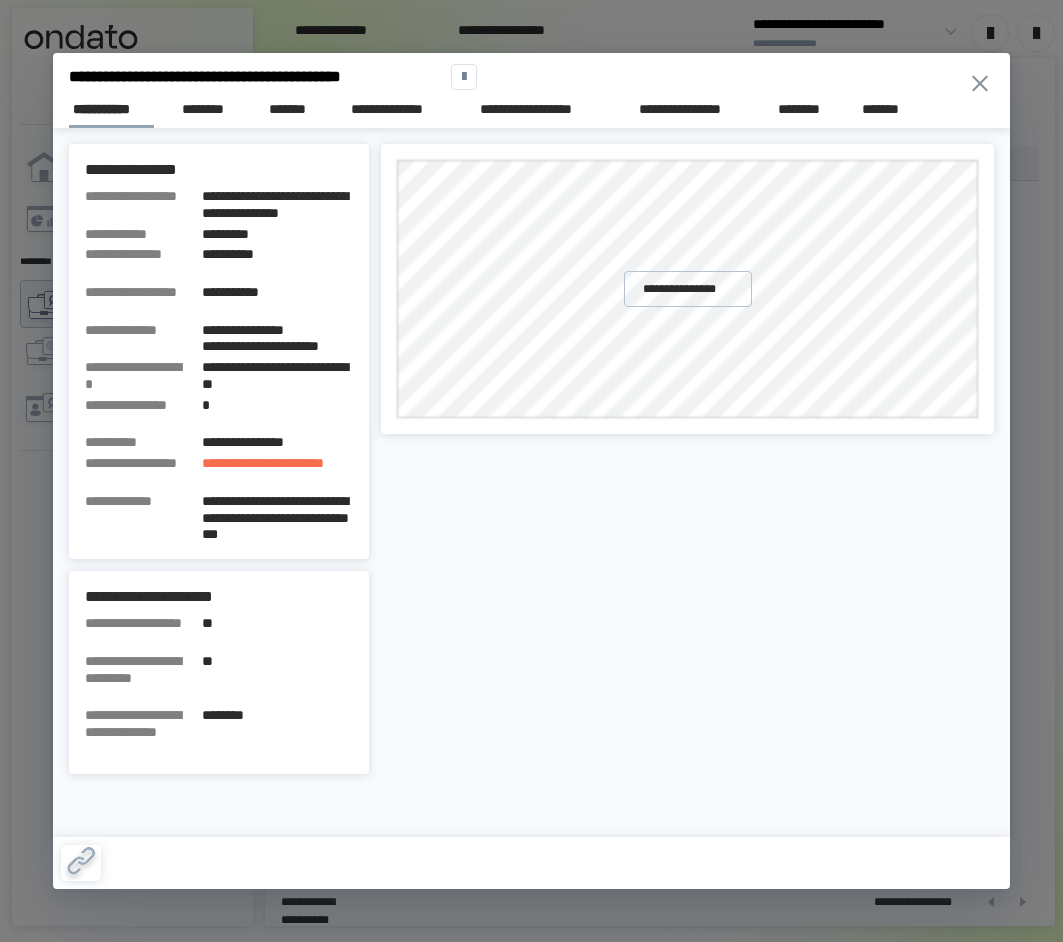 scroll, scrollTop: 0, scrollLeft: 0, axis: both 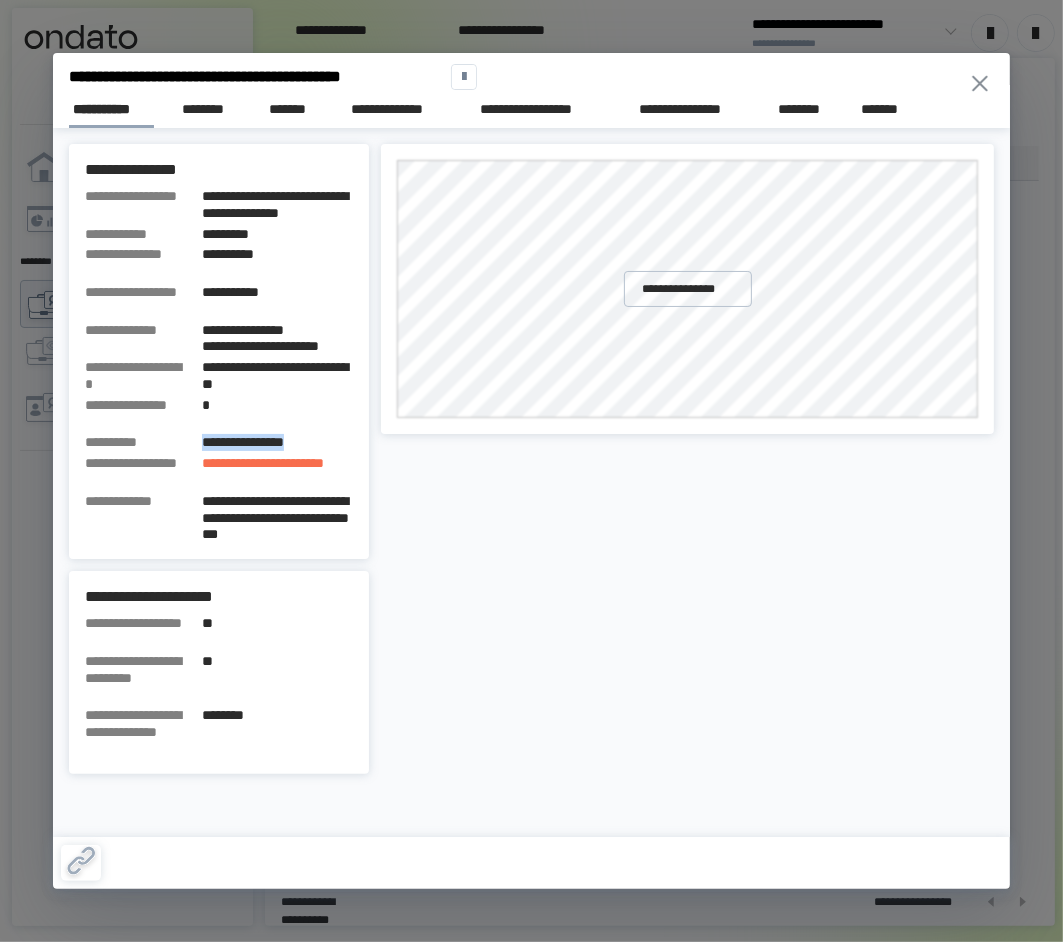 click 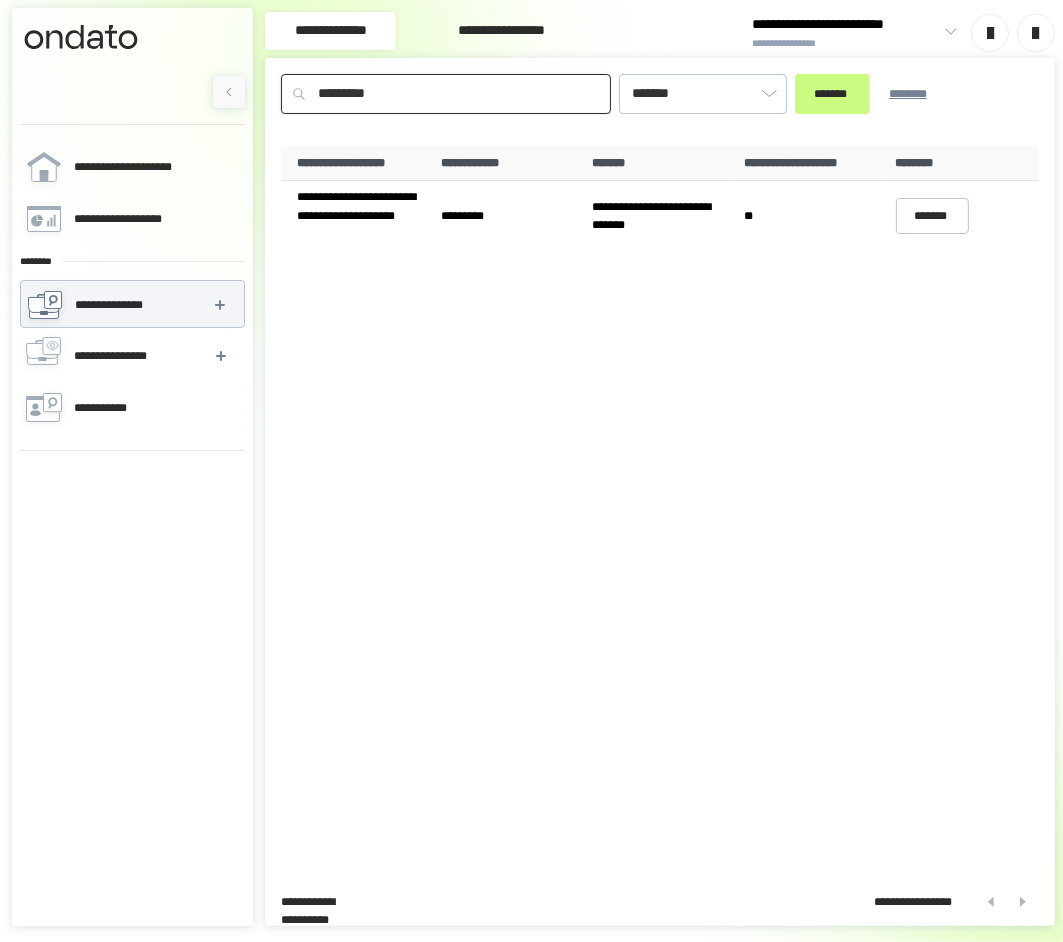 drag, startPoint x: 338, startPoint y: 75, endPoint x: 216, endPoint y: 73, distance: 122.016396 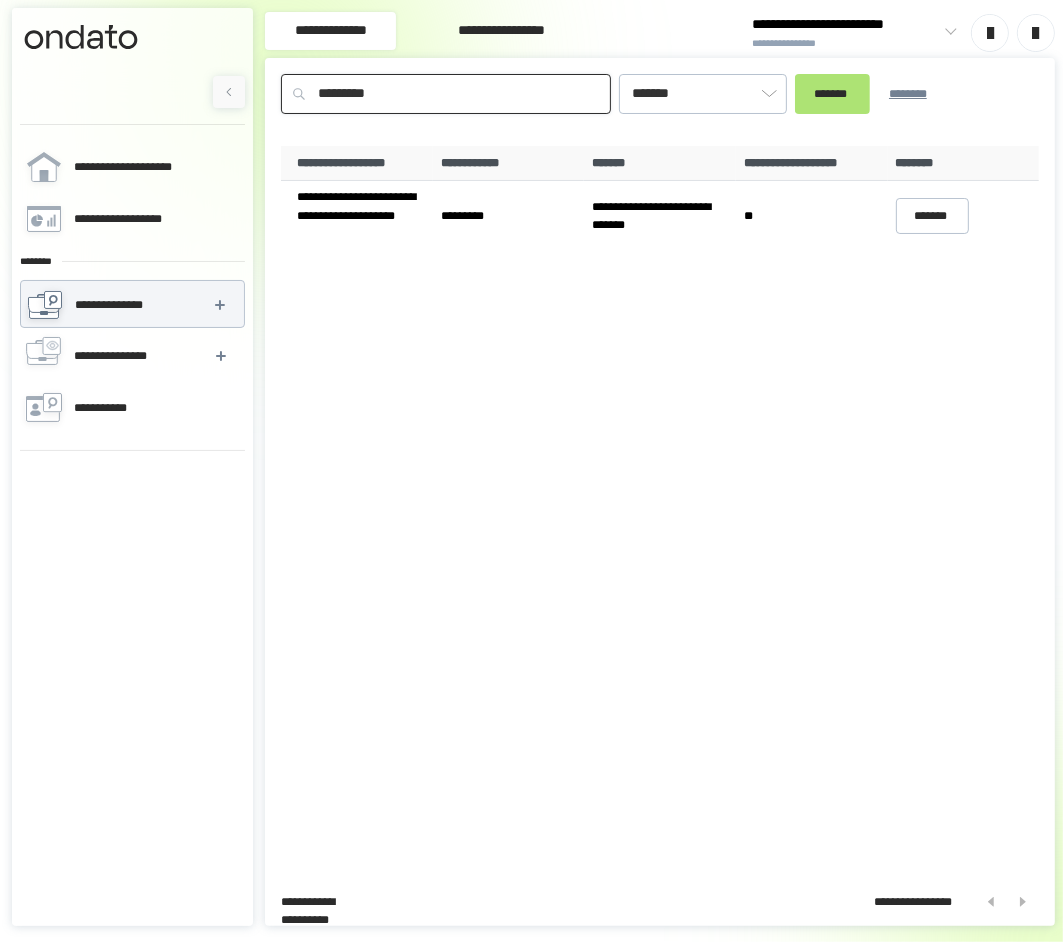 type on "*********" 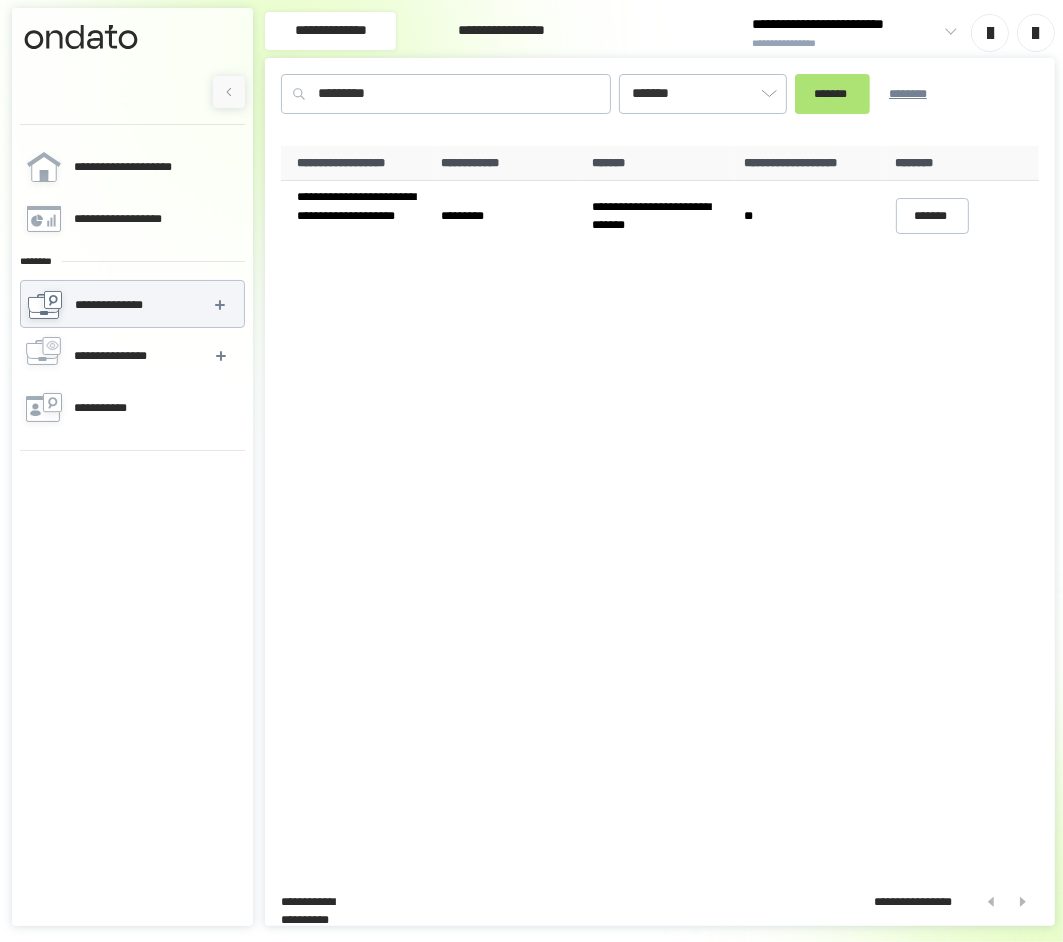 click on "*******" at bounding box center (832, 94) 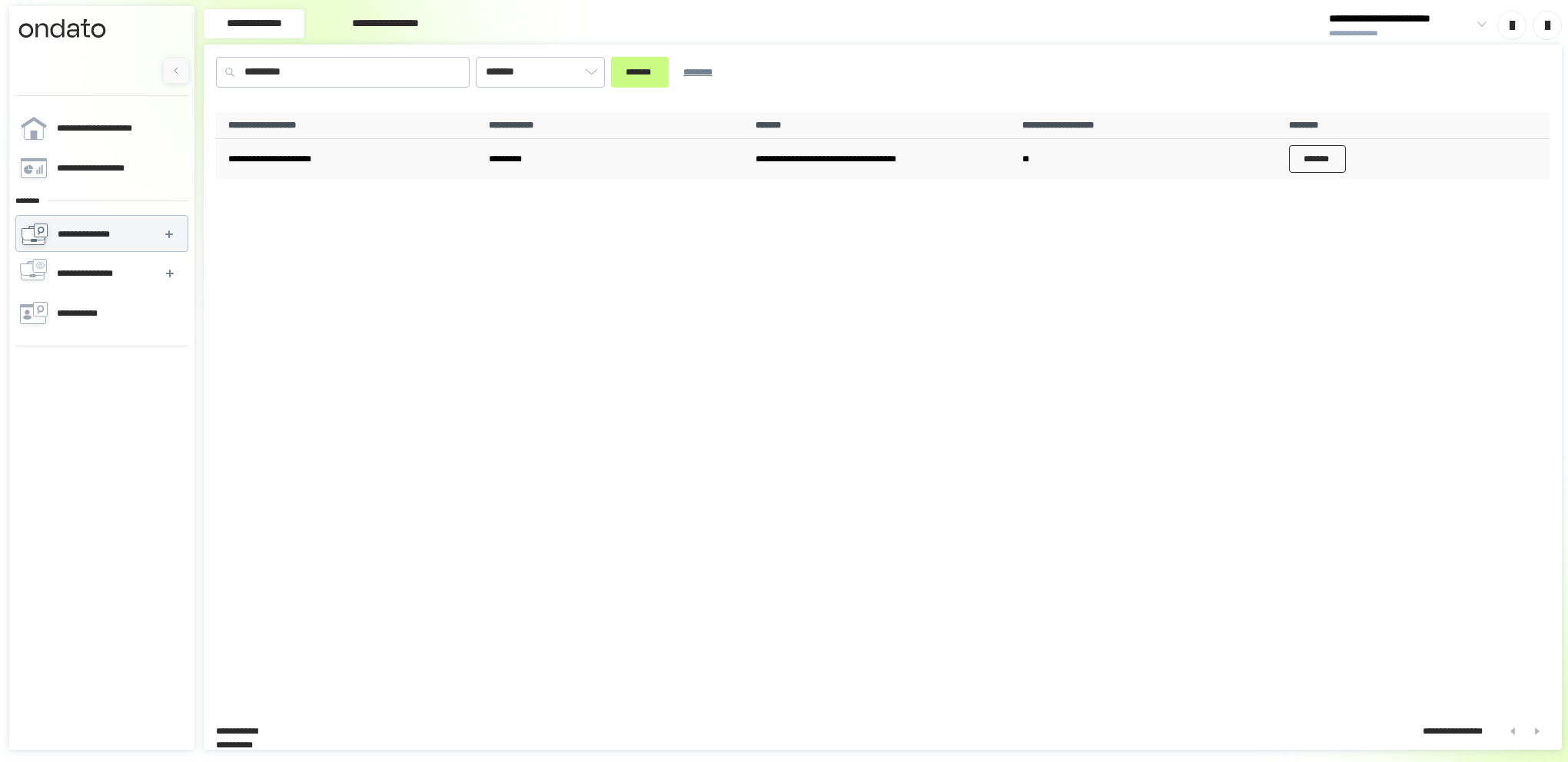 click on "*******" at bounding box center [1317, 159] 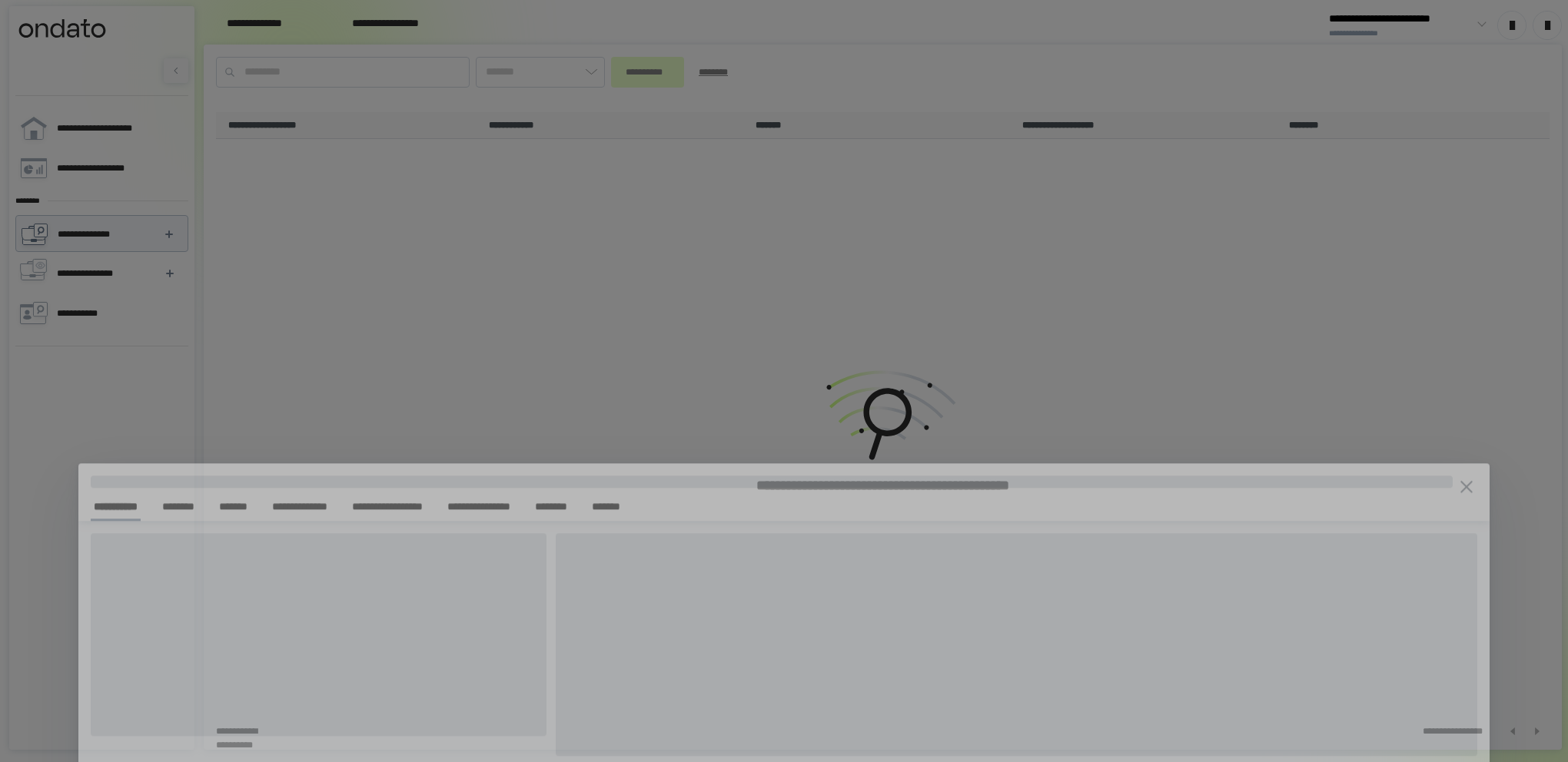 type on "*******" 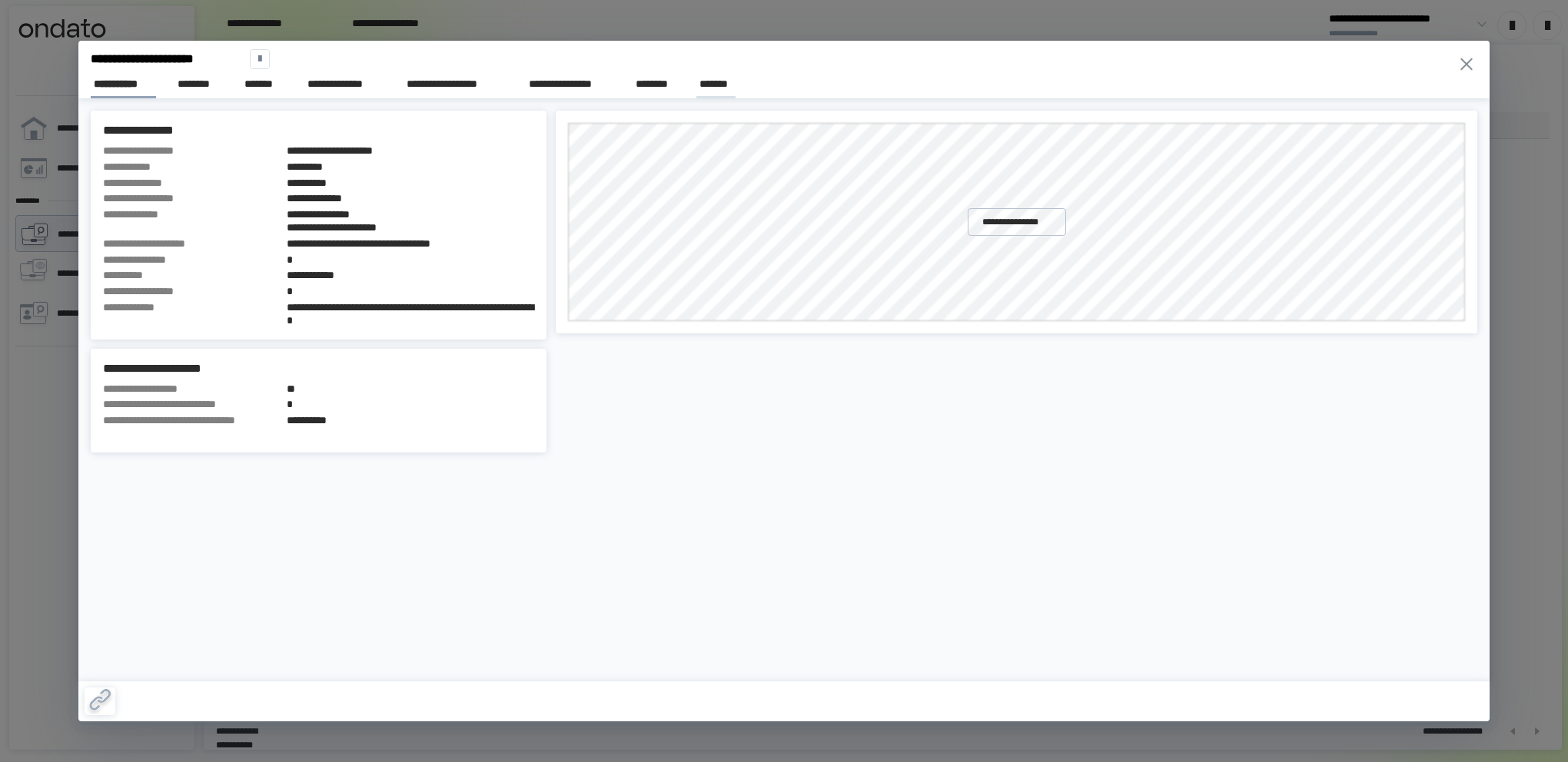 click on "*******" at bounding box center (716, 84) 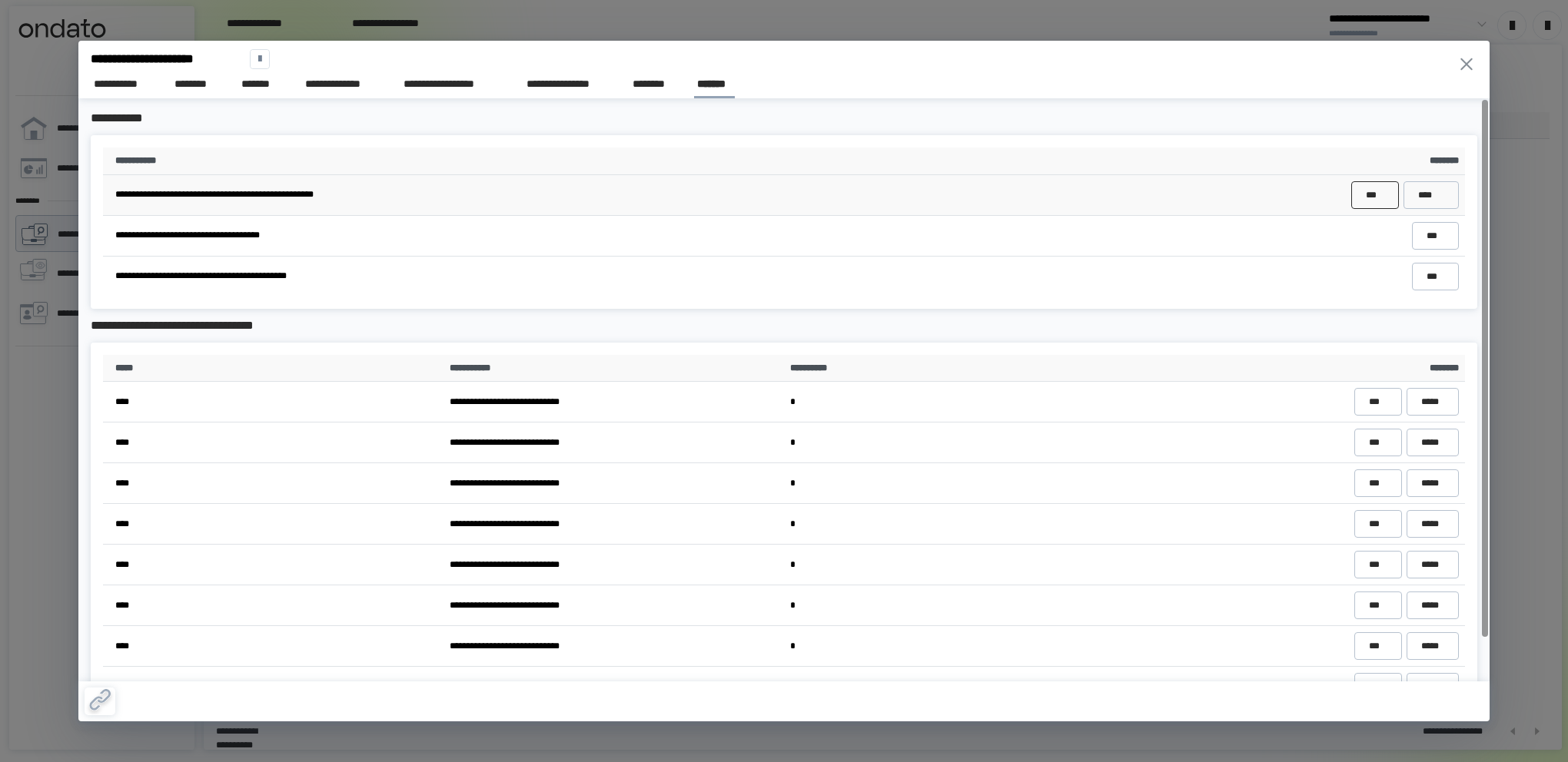 click on "***" at bounding box center [1374, 195] 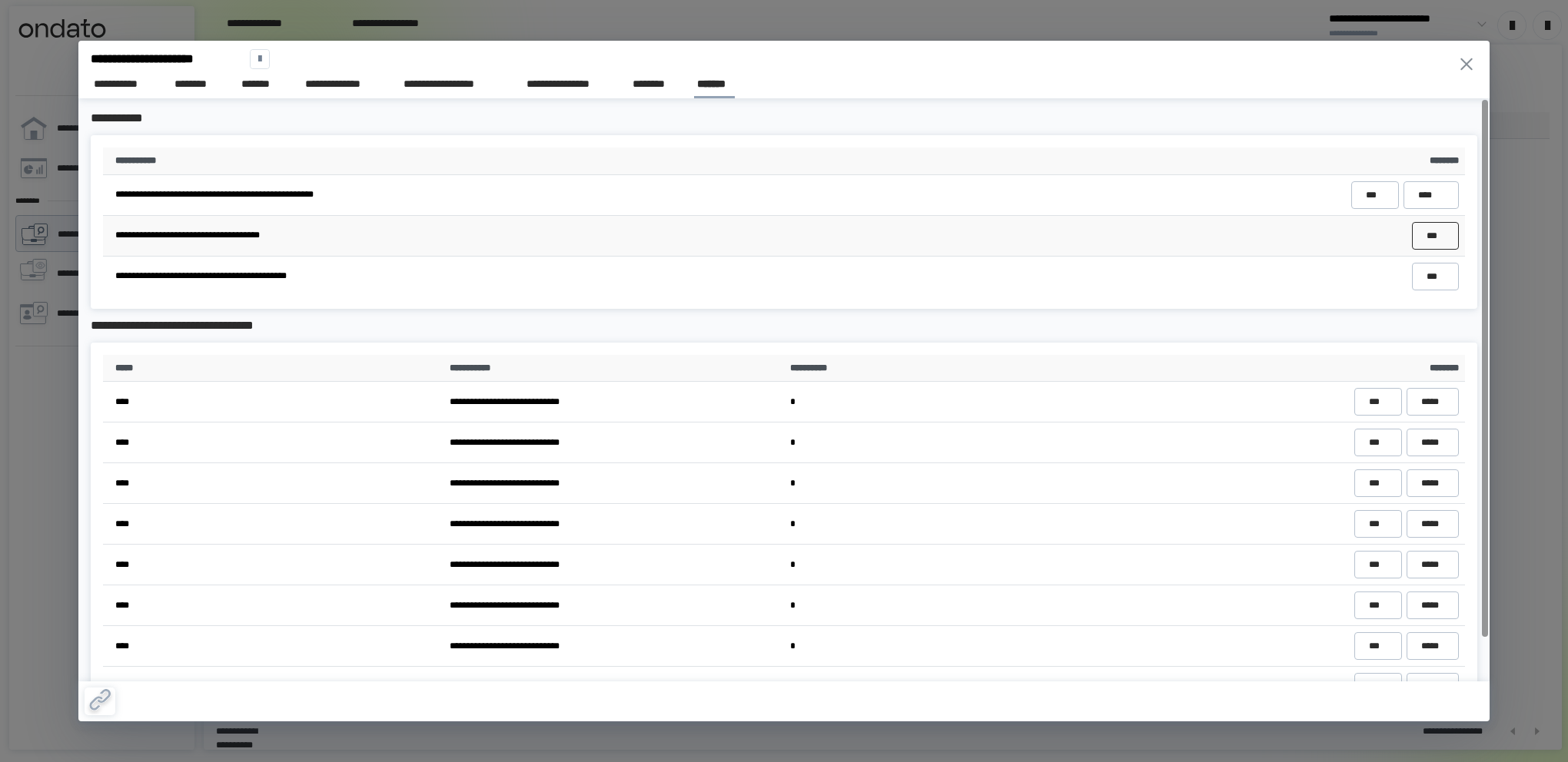 click on "***" at bounding box center (1435, 235) 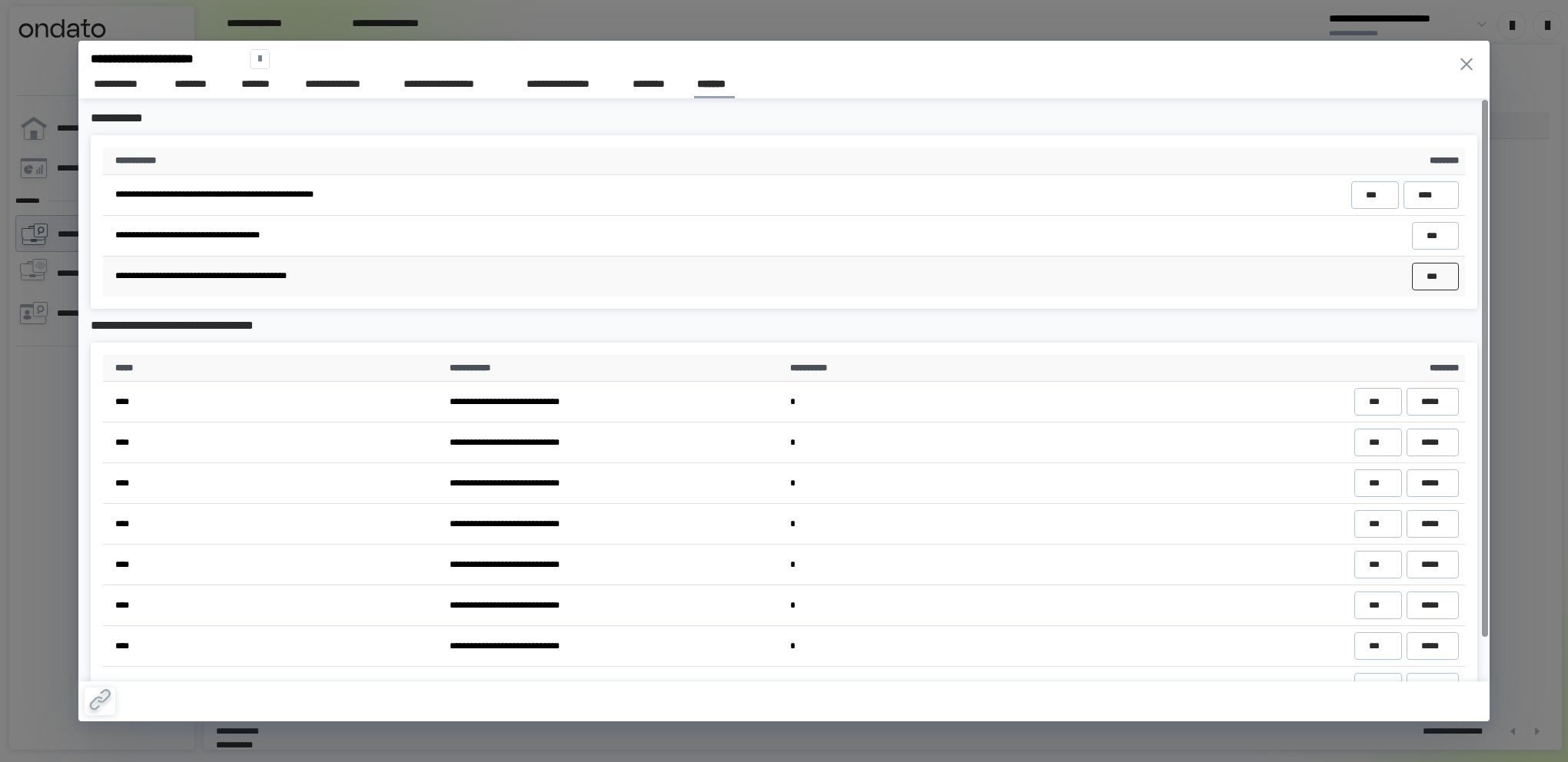 click on "***" at bounding box center (1435, 276) 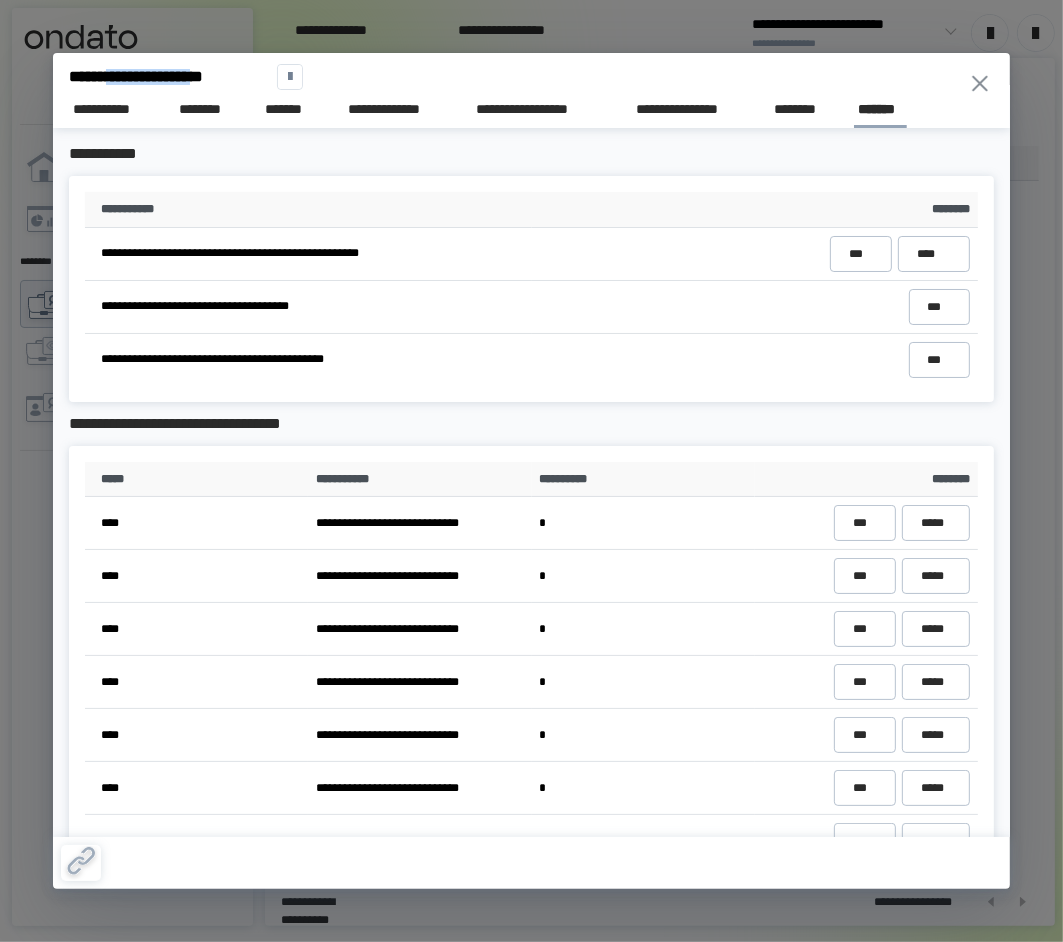 drag, startPoint x: 252, startPoint y: 80, endPoint x: 123, endPoint y: 77, distance: 129.03488 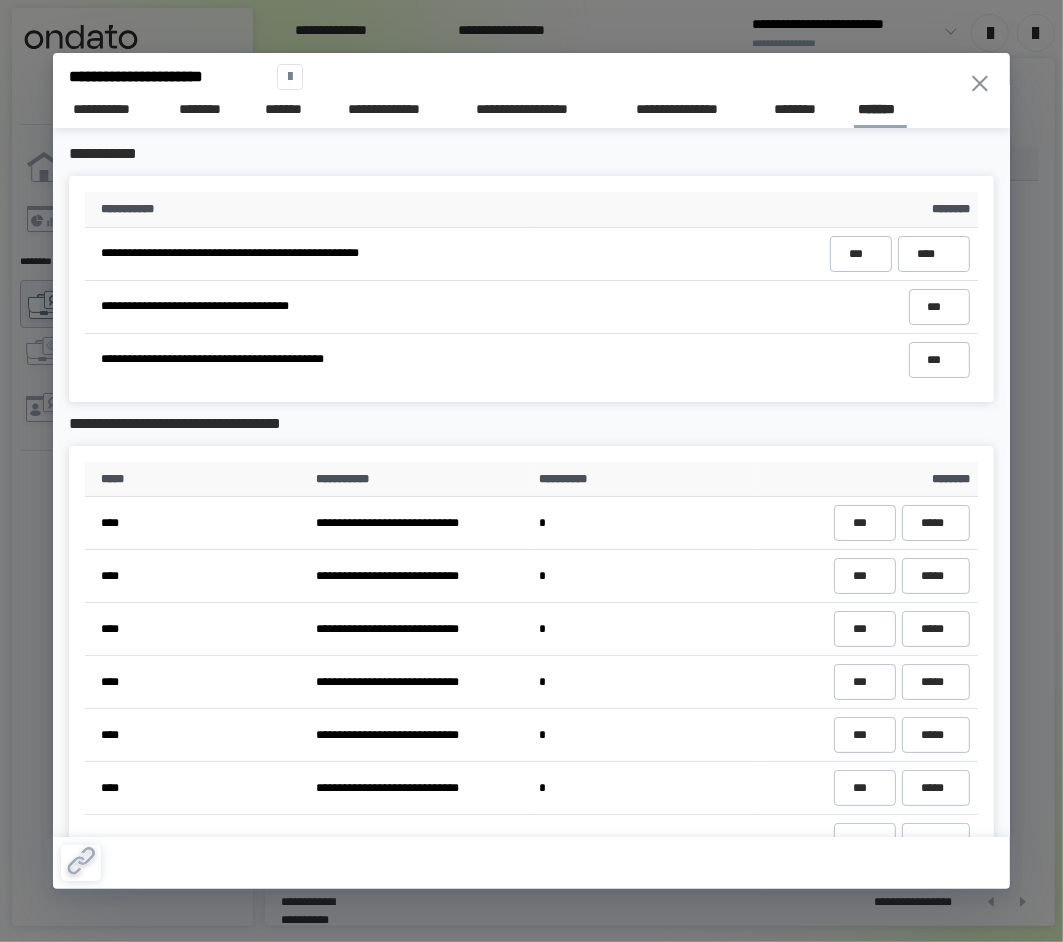 drag, startPoint x: 123, startPoint y: 77, endPoint x: 376, endPoint y: 74, distance: 253.01779 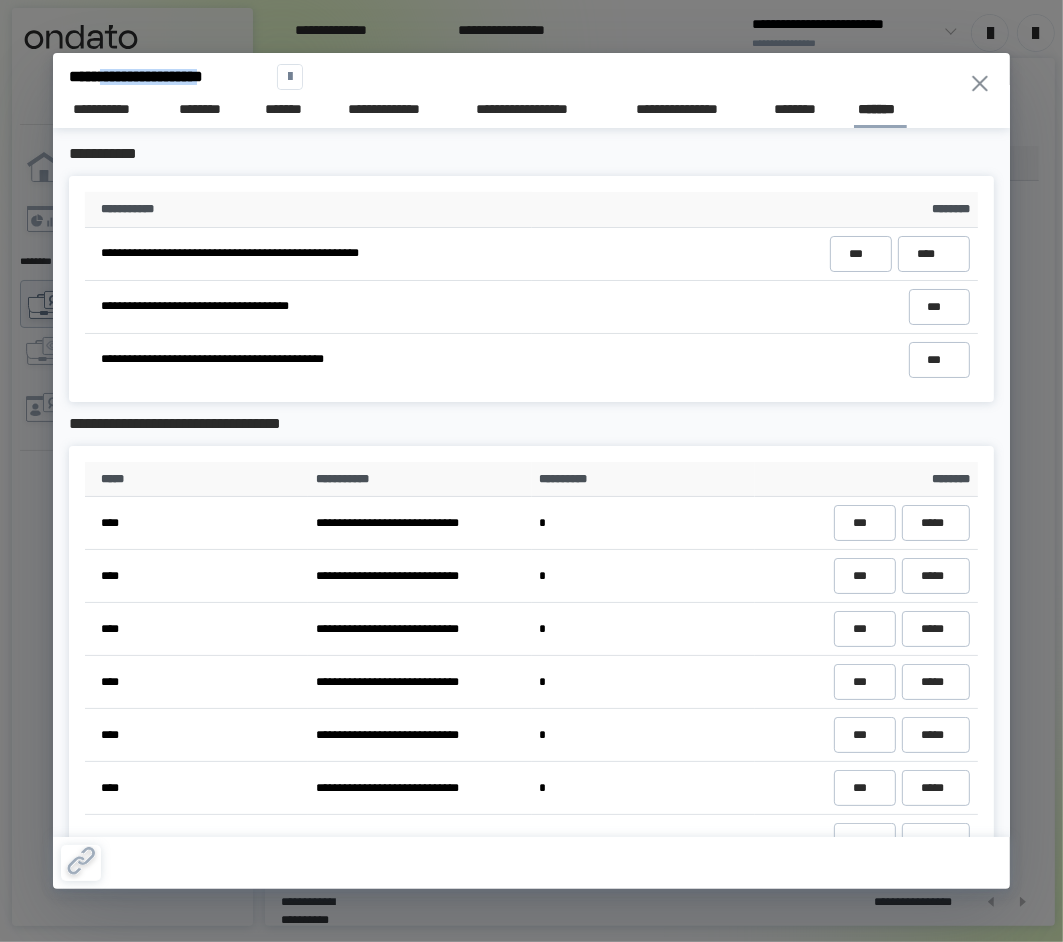 drag, startPoint x: 256, startPoint y: 76, endPoint x: 112, endPoint y: 78, distance: 144.01389 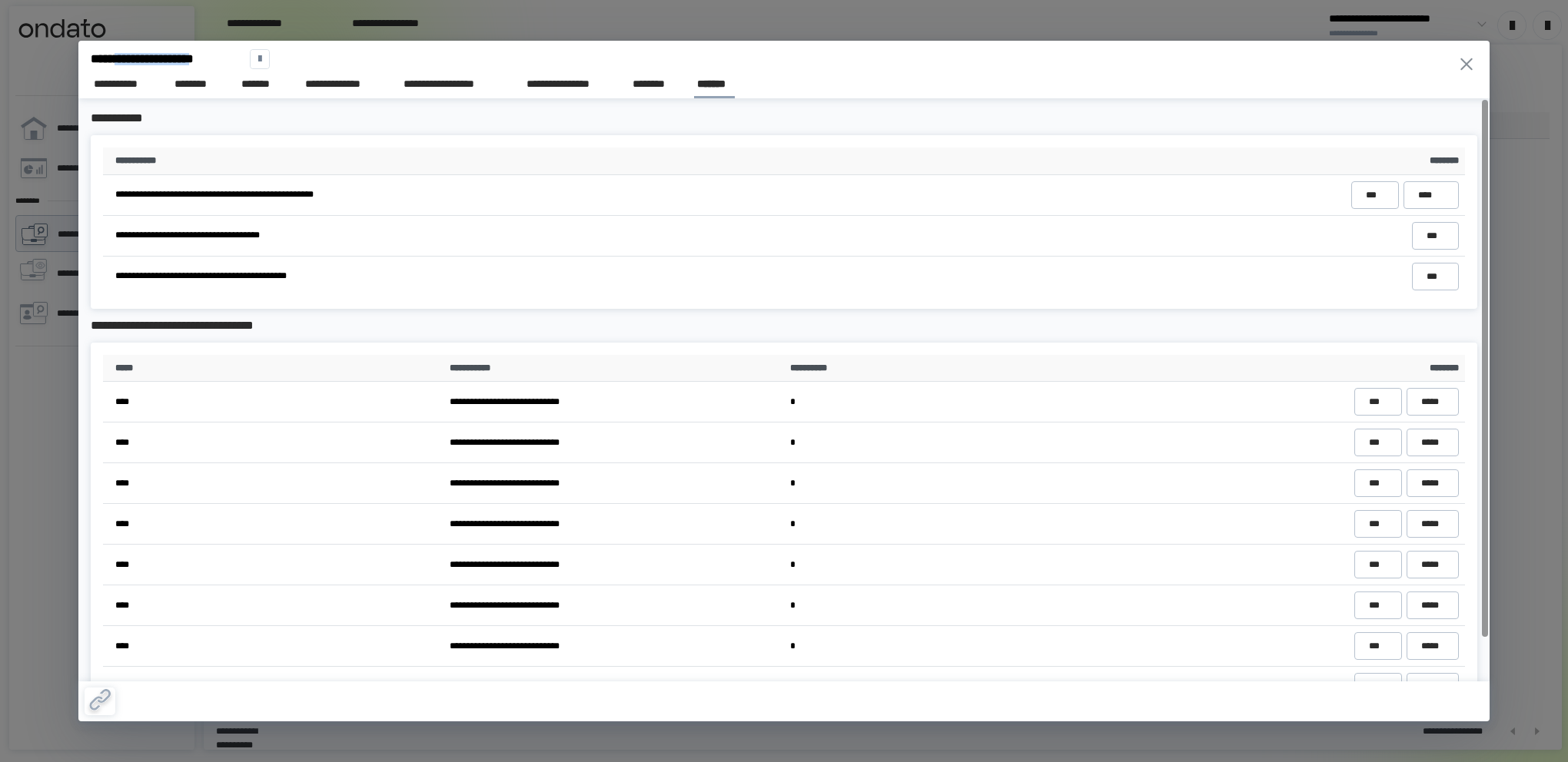 click 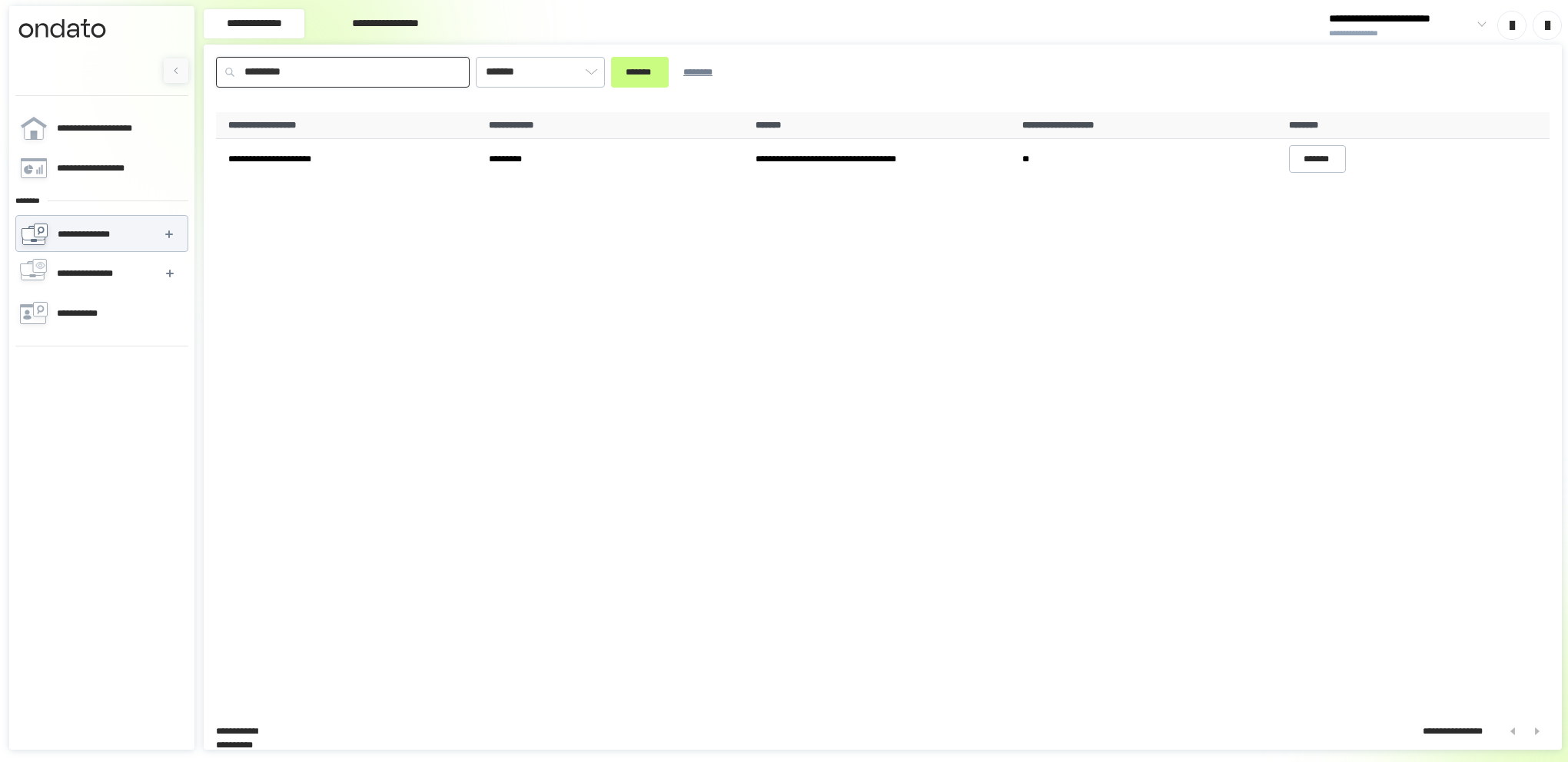 drag, startPoint x: 325, startPoint y: 72, endPoint x: 117, endPoint y: 84, distance: 208.34587 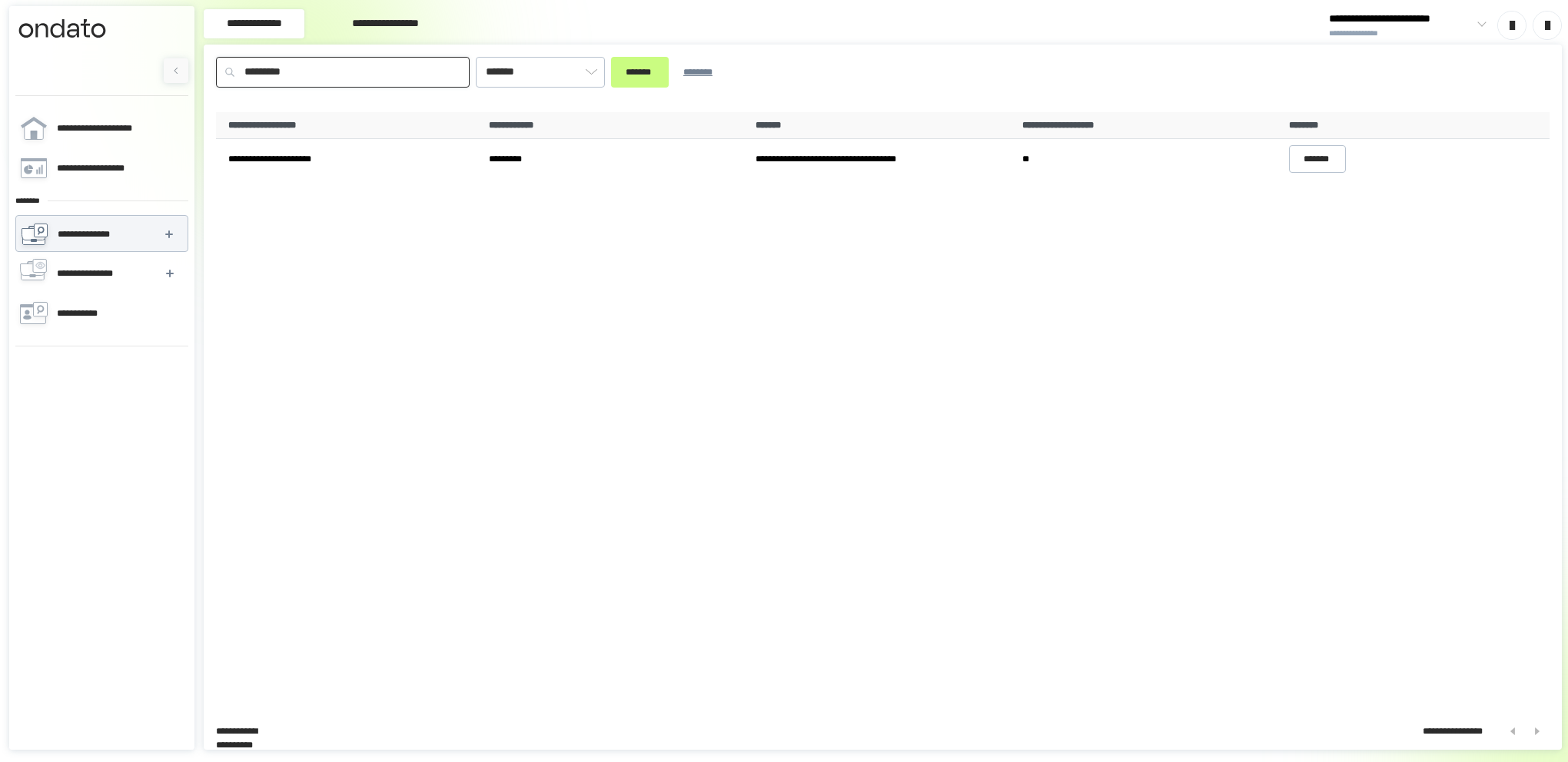 click on "*******" at bounding box center (639, 72) 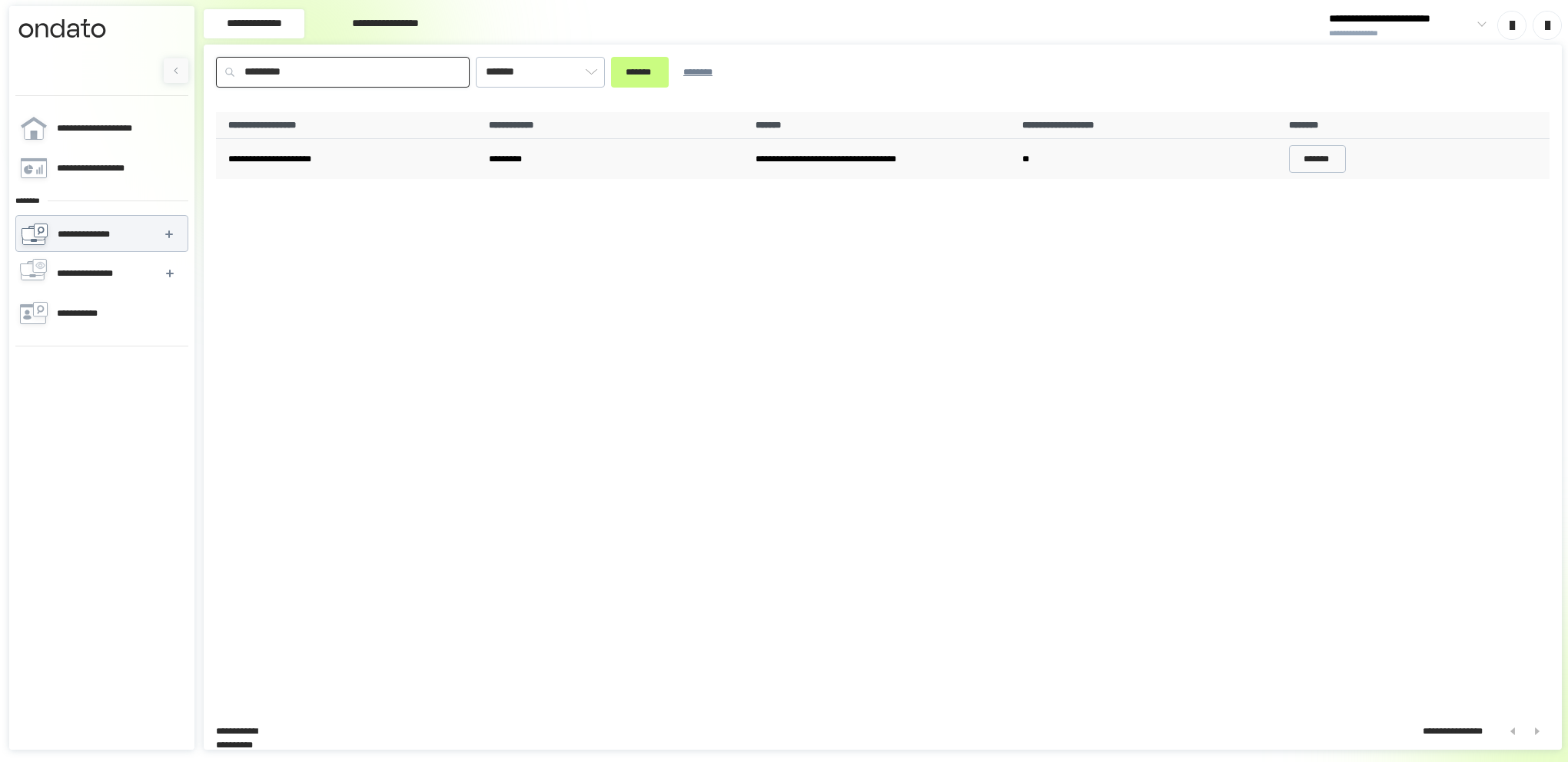 paste on "**********" 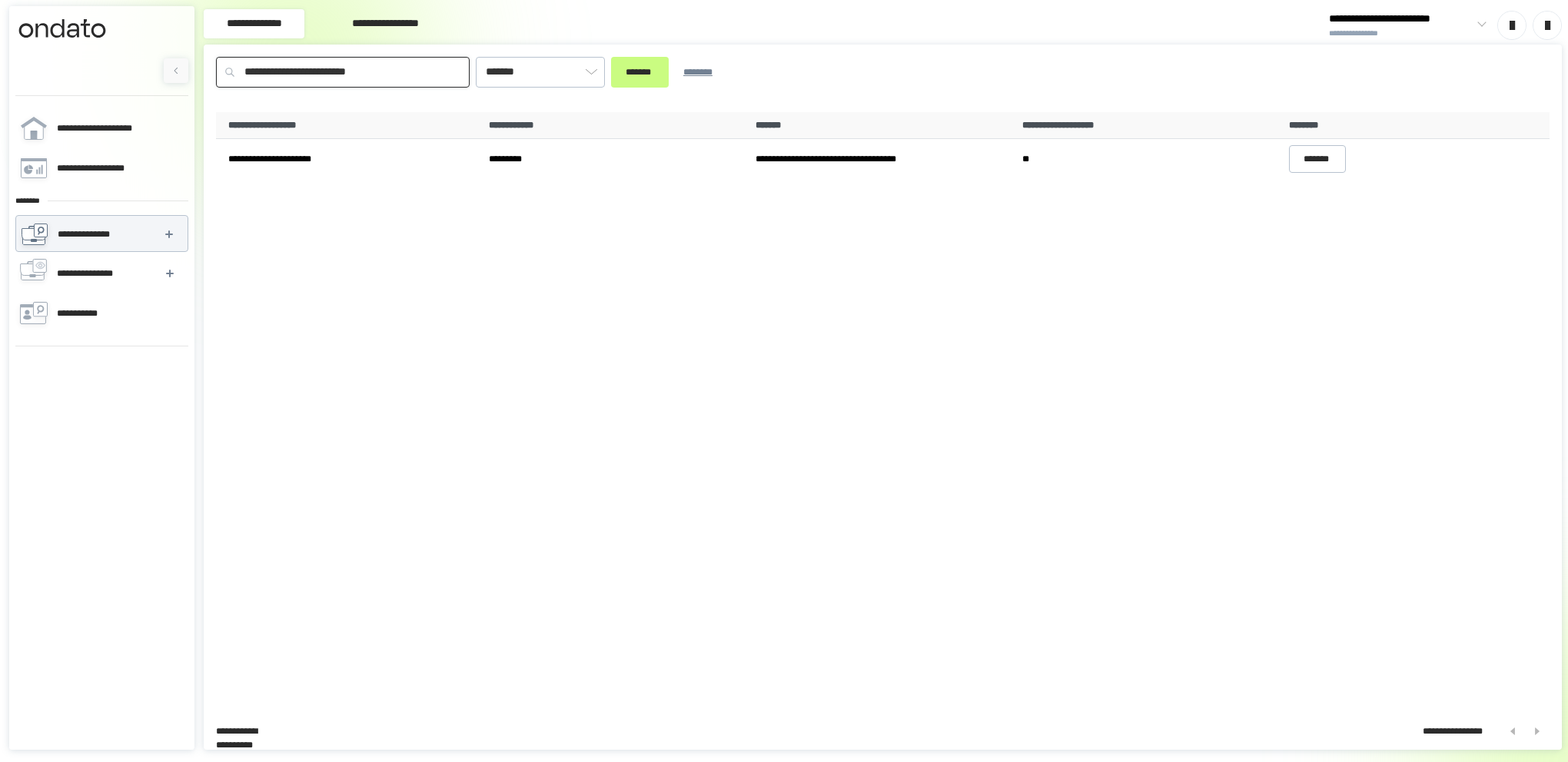 drag, startPoint x: 409, startPoint y: 71, endPoint x: 167, endPoint y: 65, distance: 242.07437 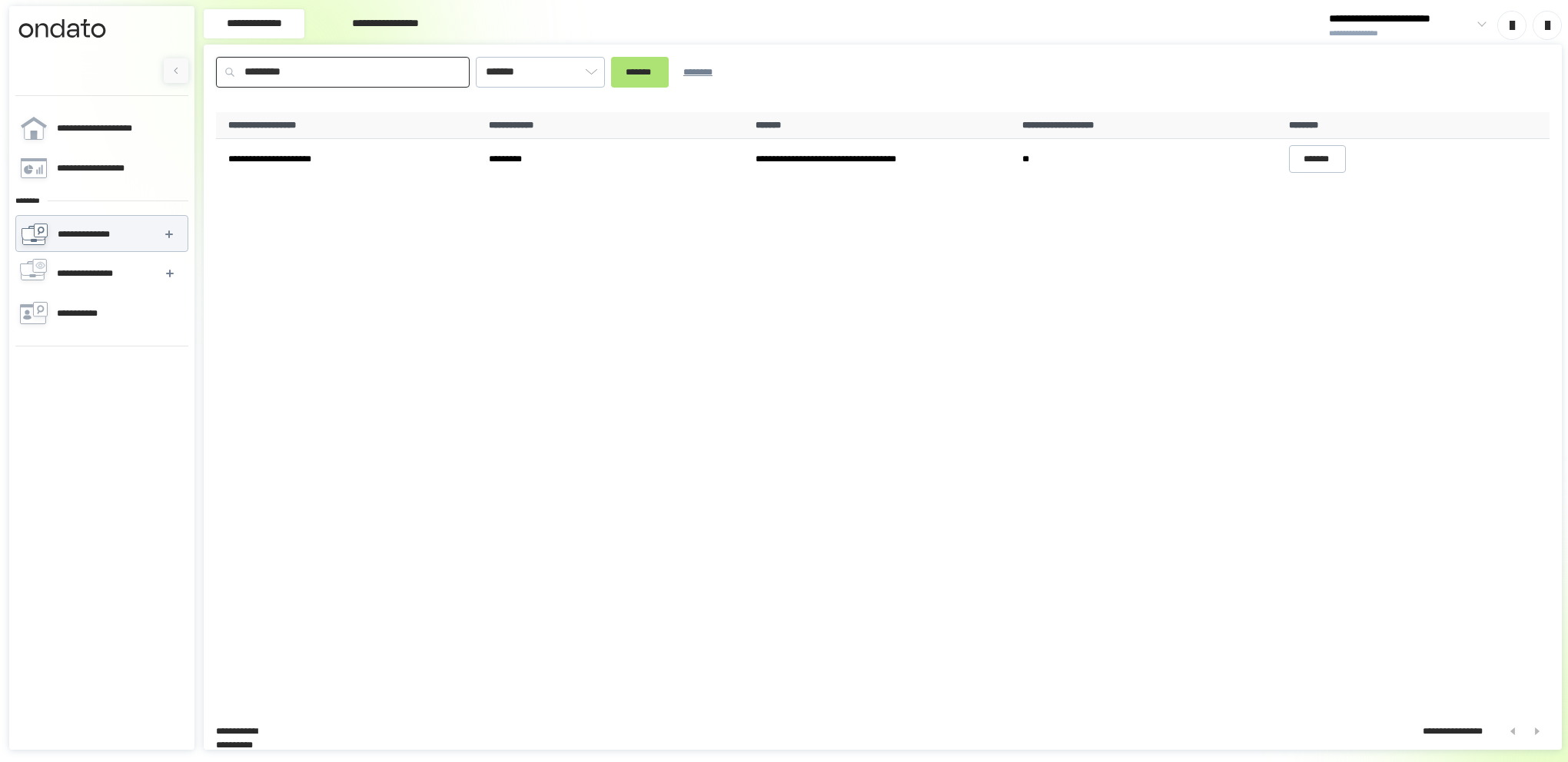 type on "*********" 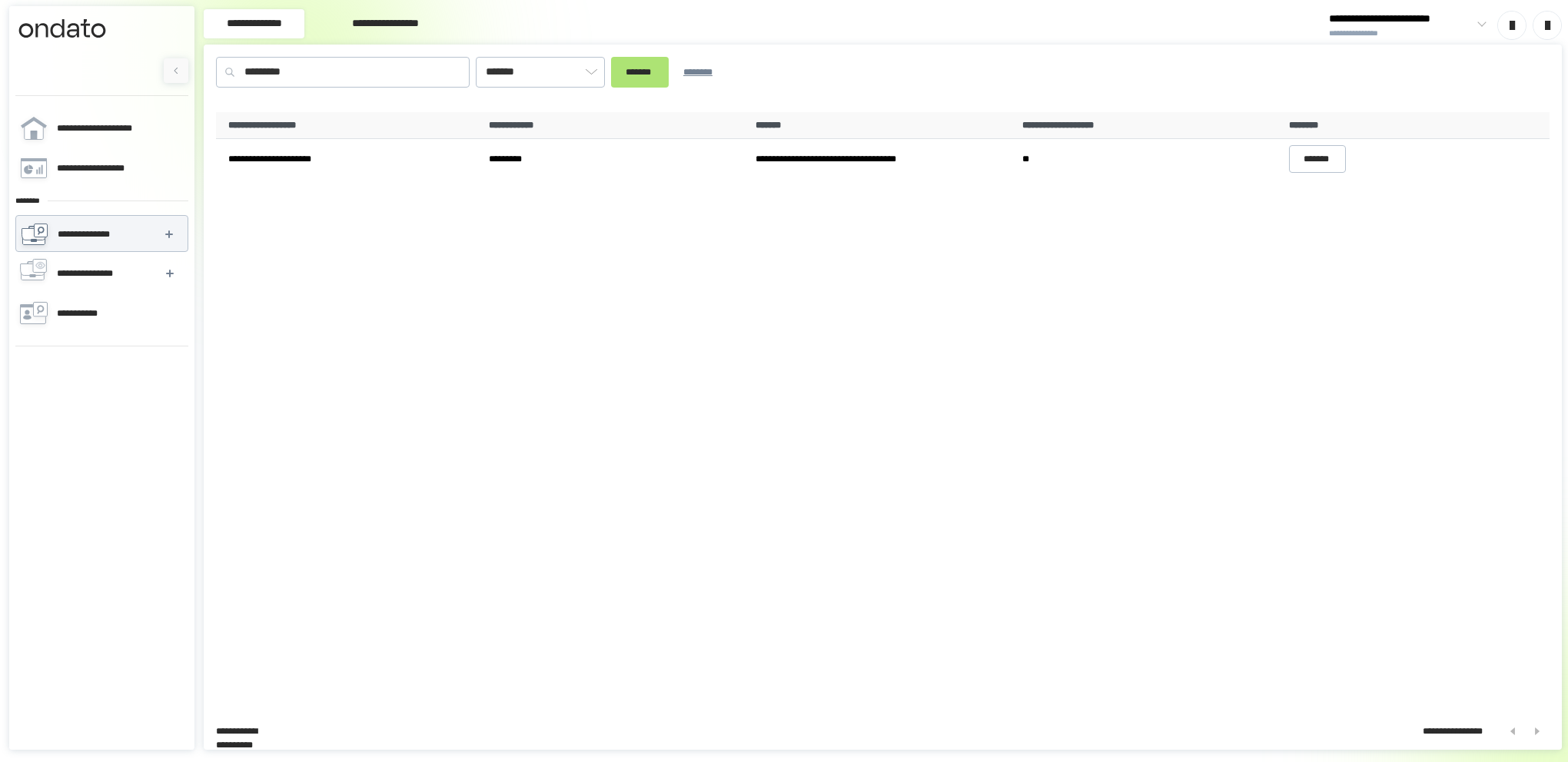 click on "*******" at bounding box center (639, 72) 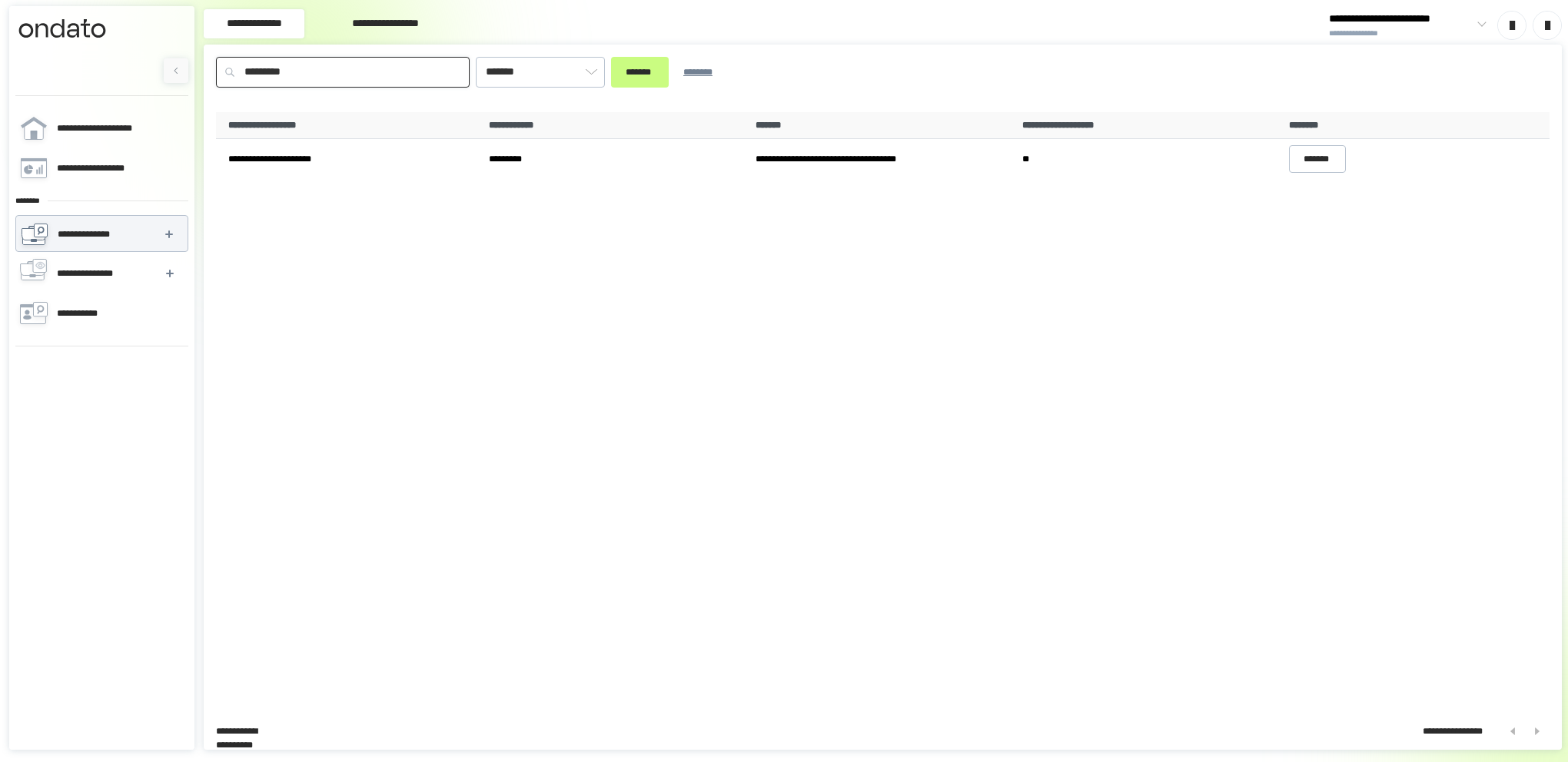 click on "*********" at bounding box center (343, 72) 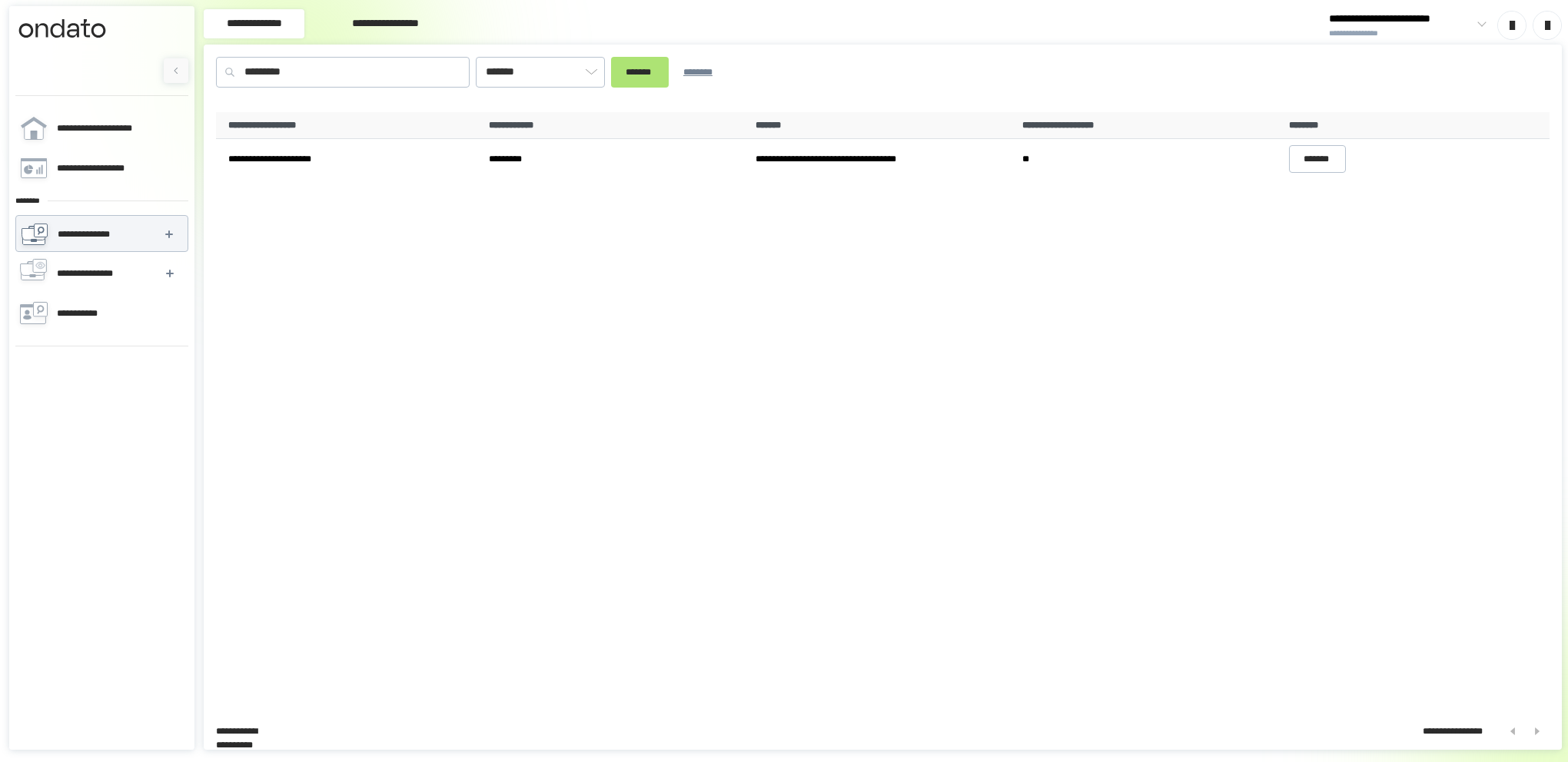 click on "*******" at bounding box center (639, 72) 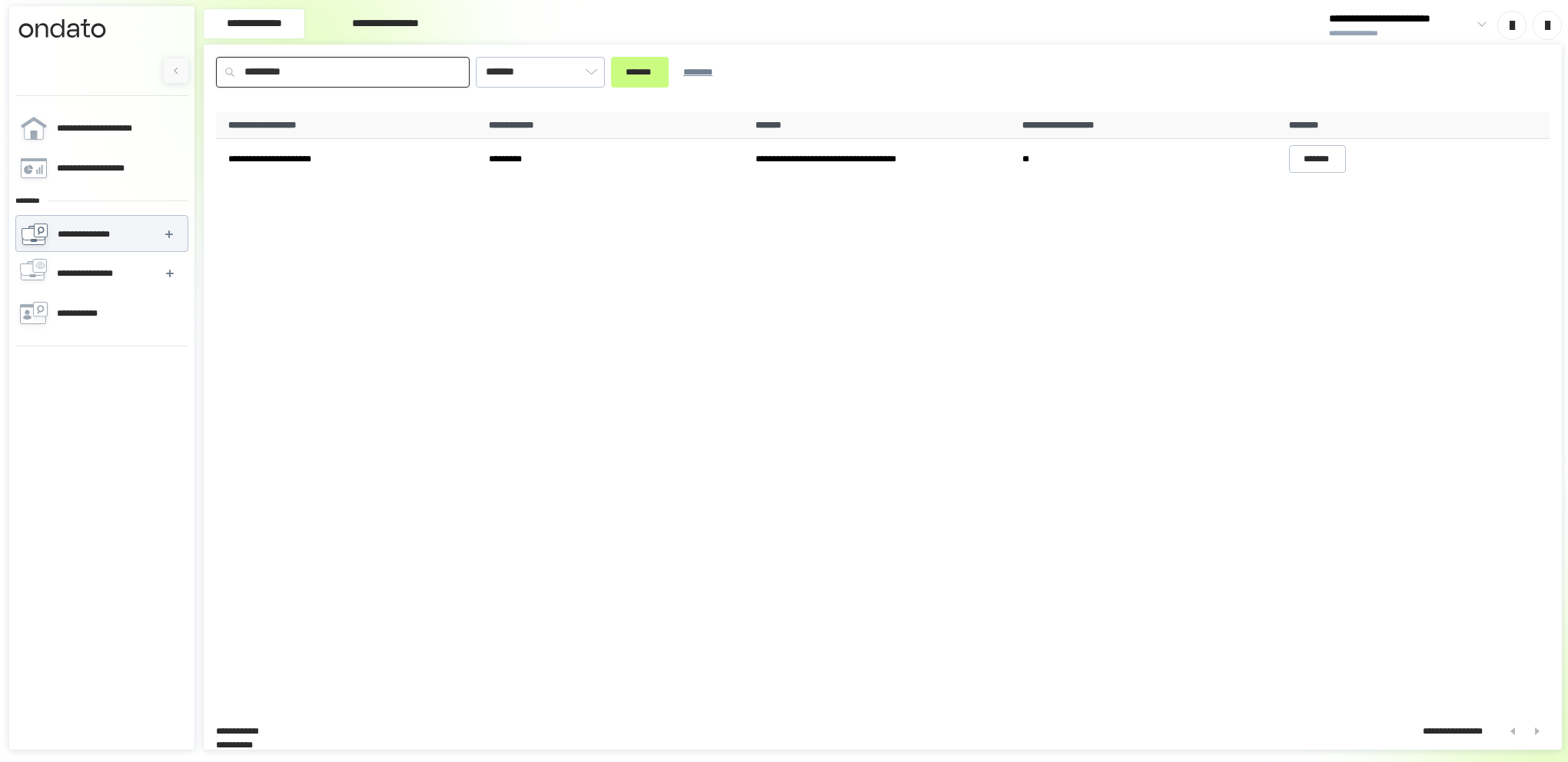 click on "*********" at bounding box center (343, 72) 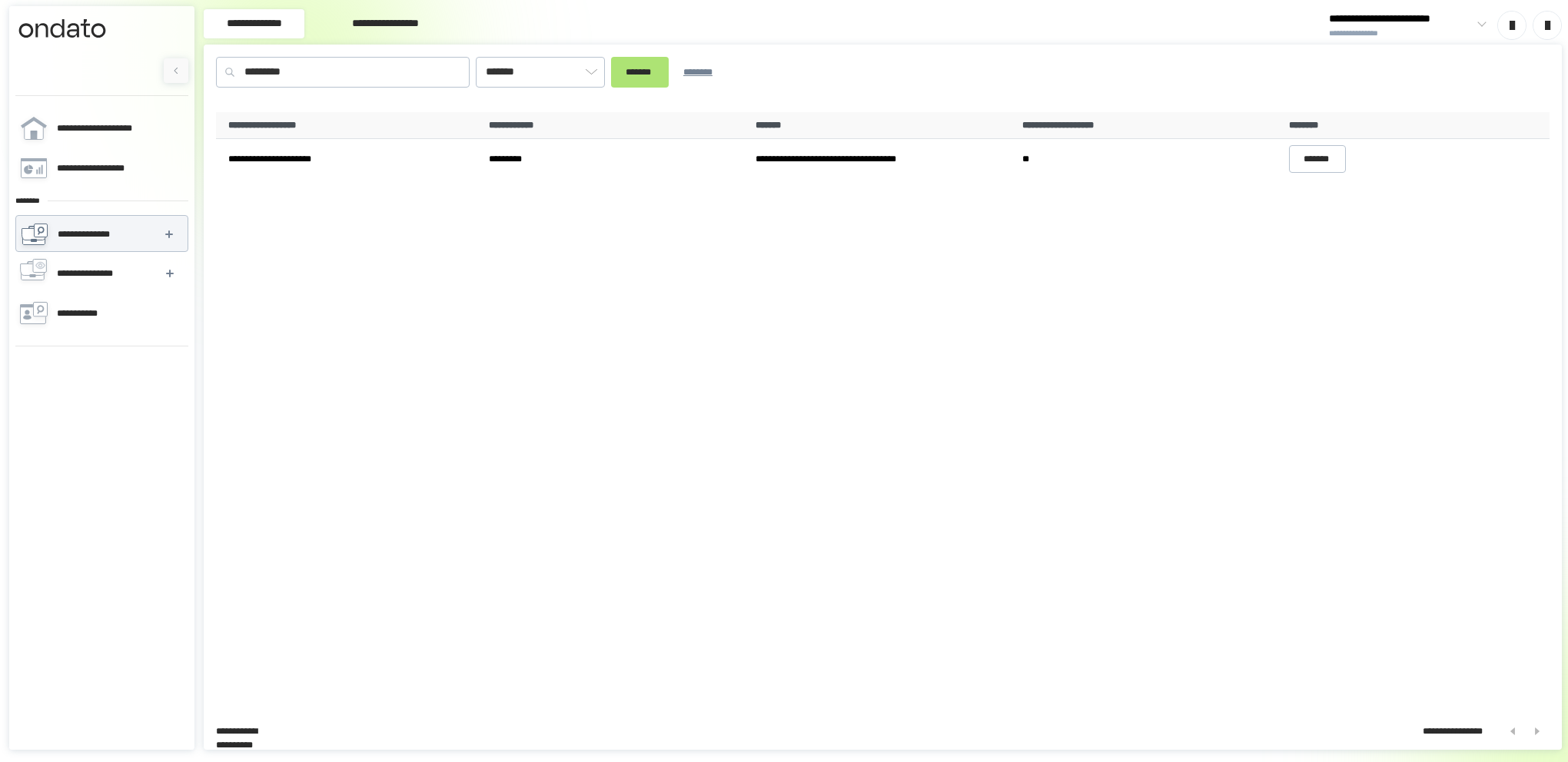 click on "*******" at bounding box center (639, 72) 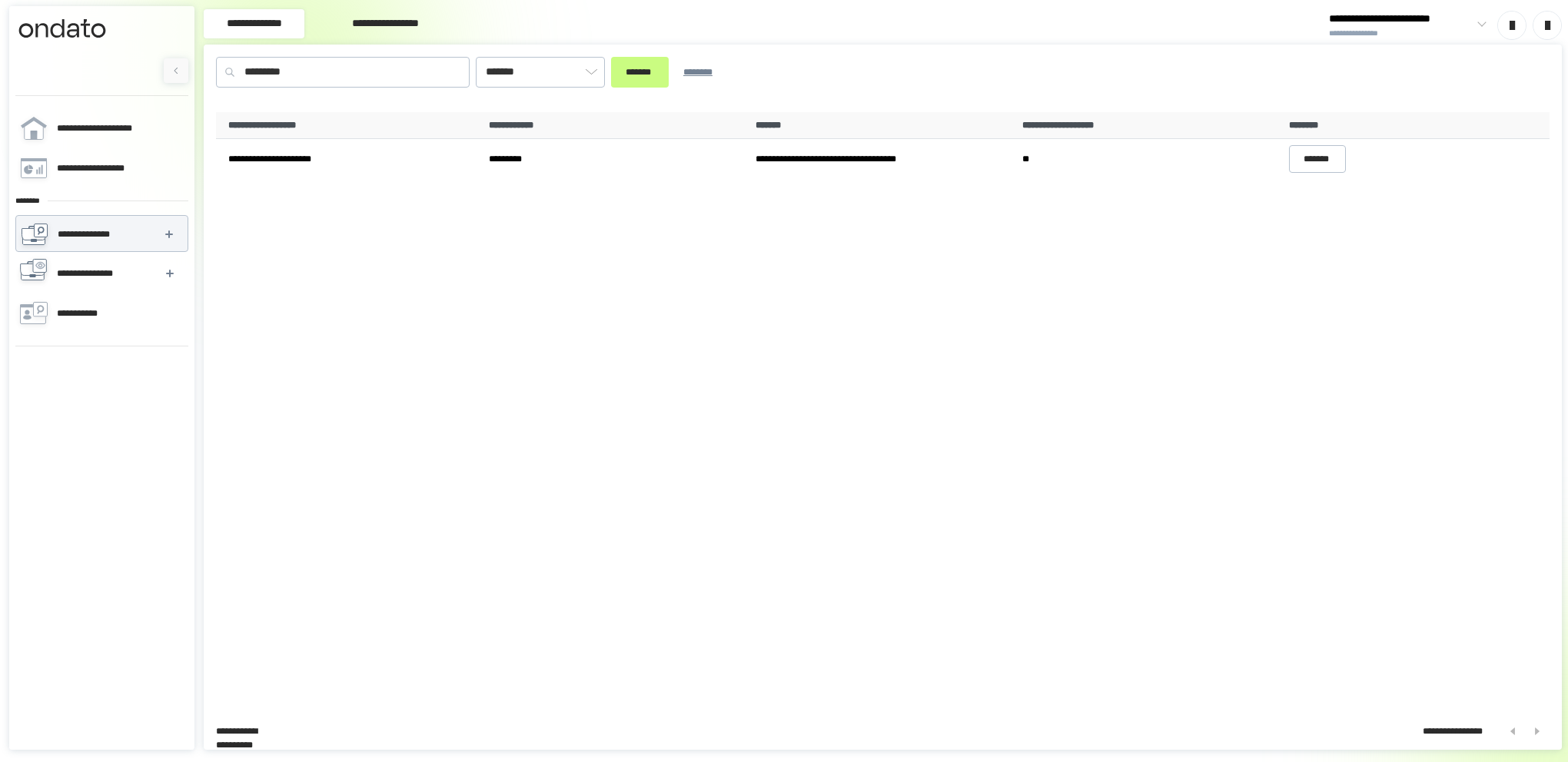 click on "**********" at bounding box center [94, 273] 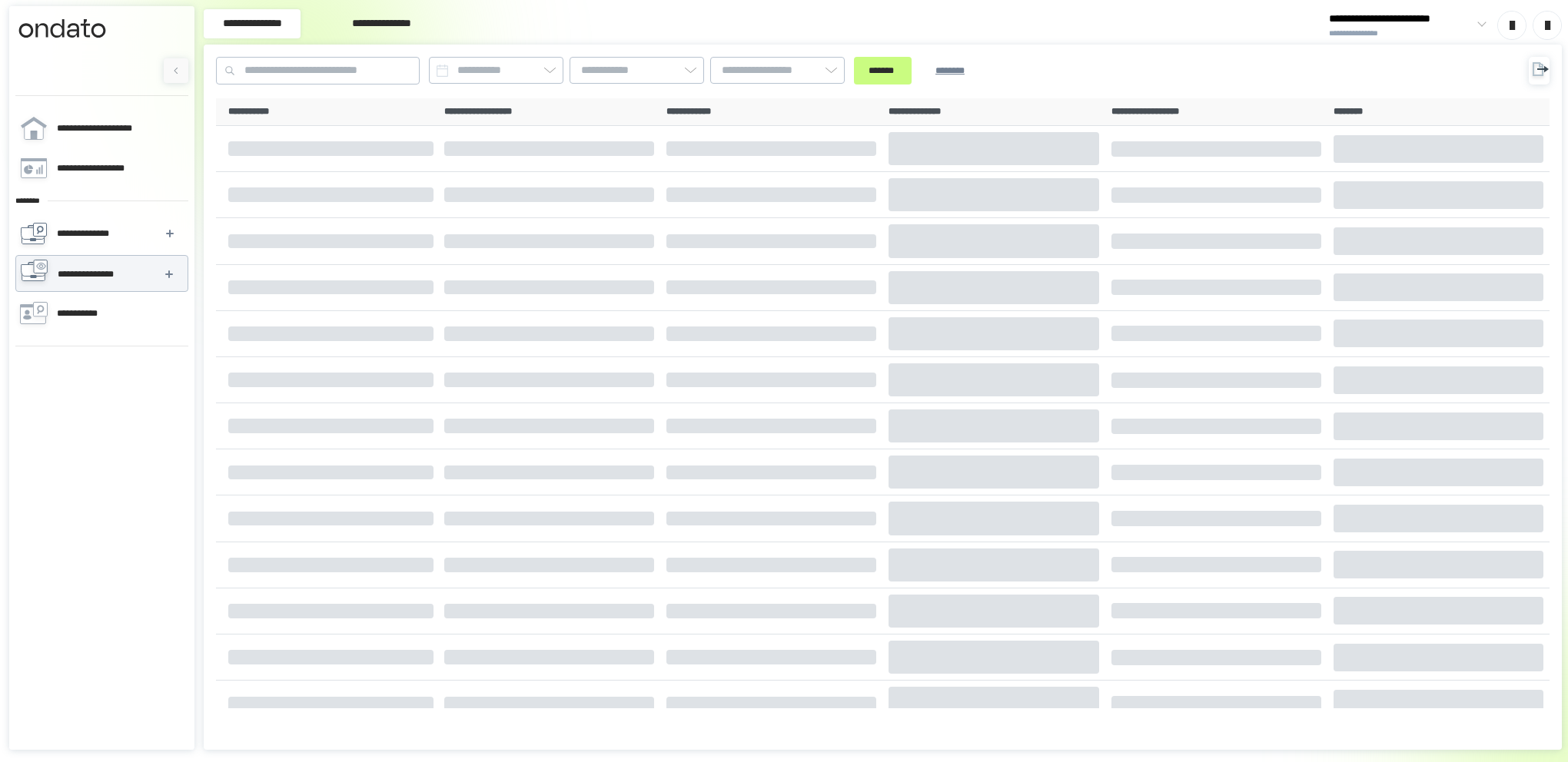 click on "**********" at bounding box center (87, 234) 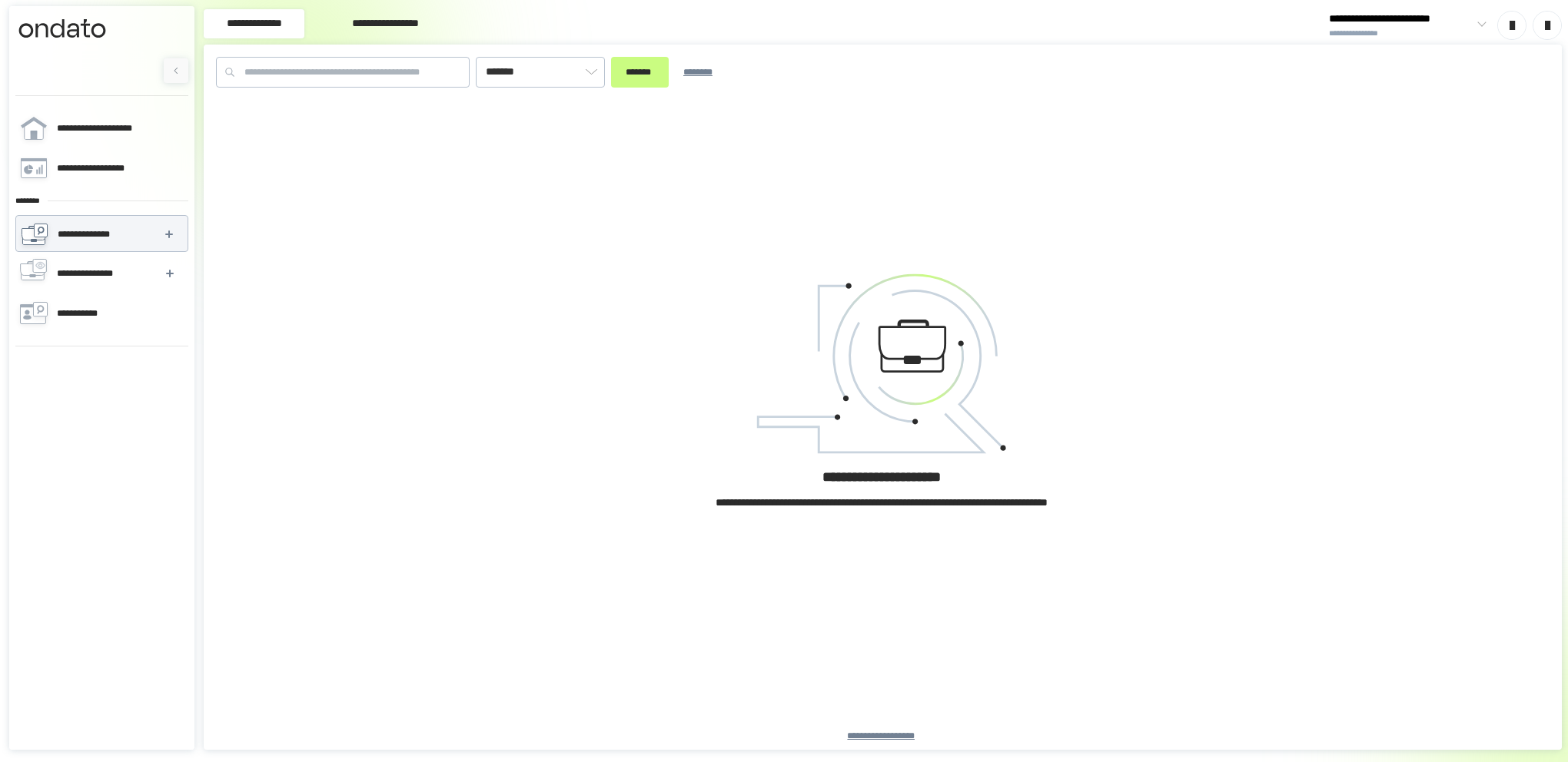 type on "*******" 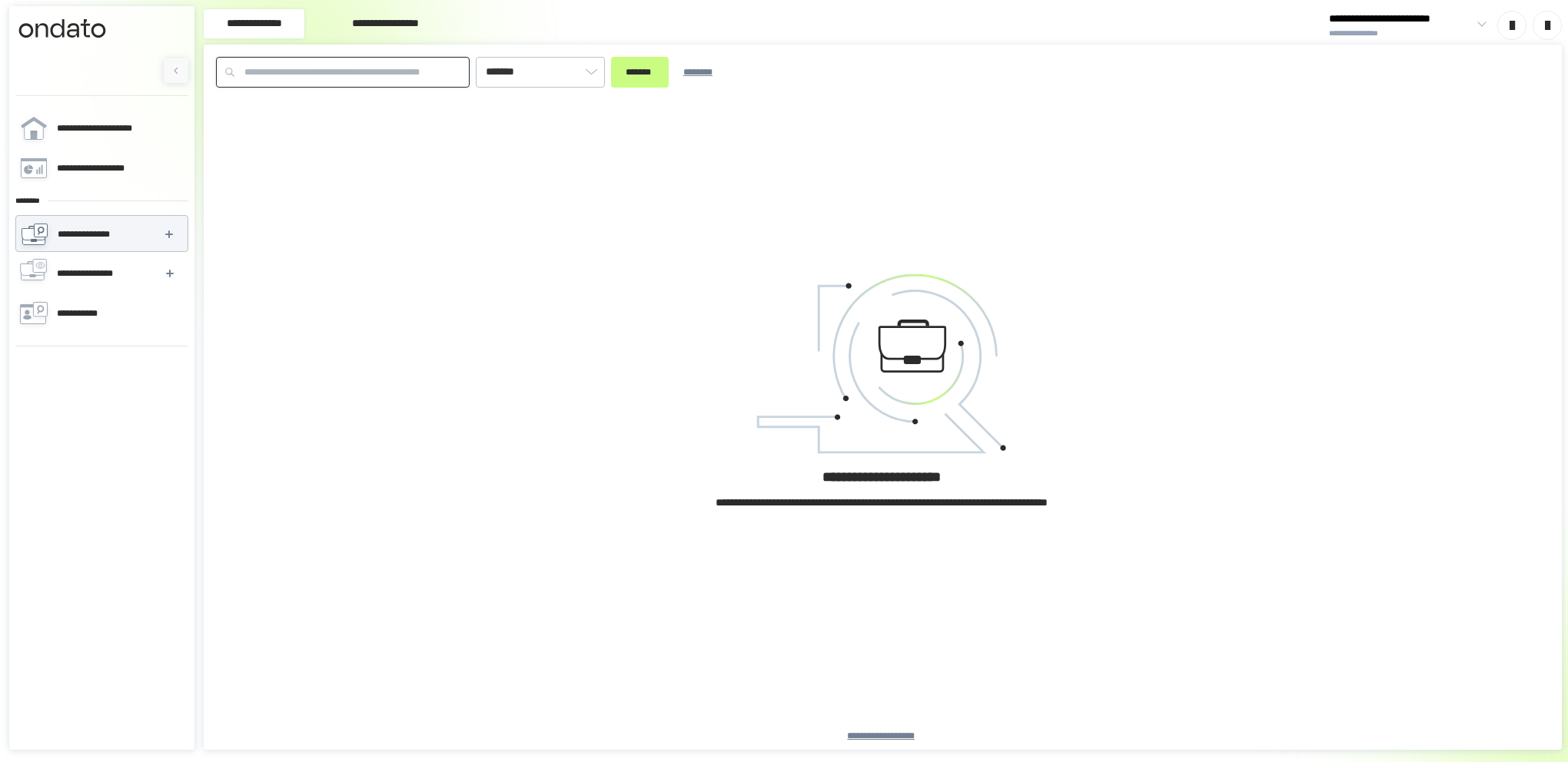 click at bounding box center [343, 72] 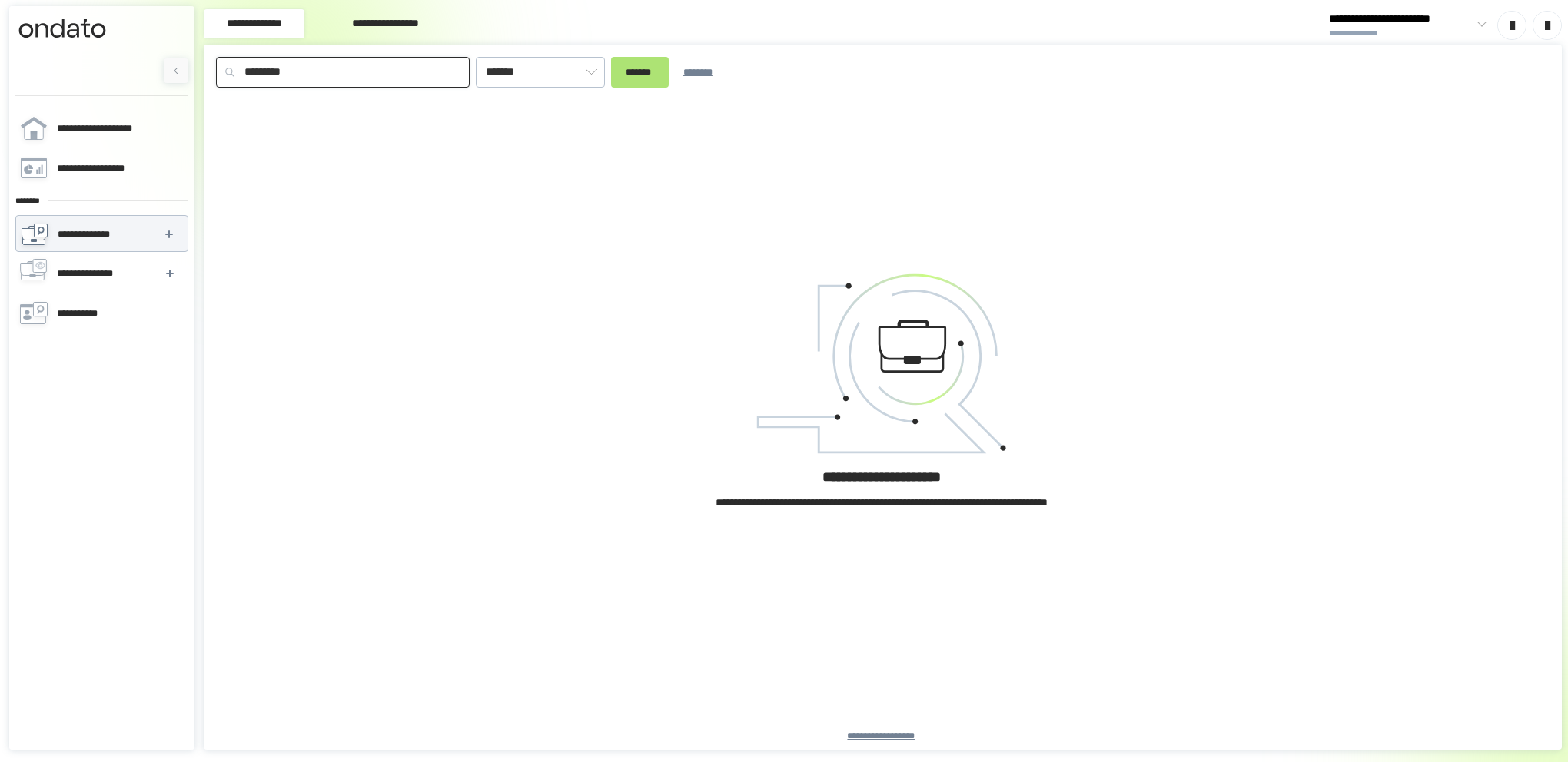 type on "*********" 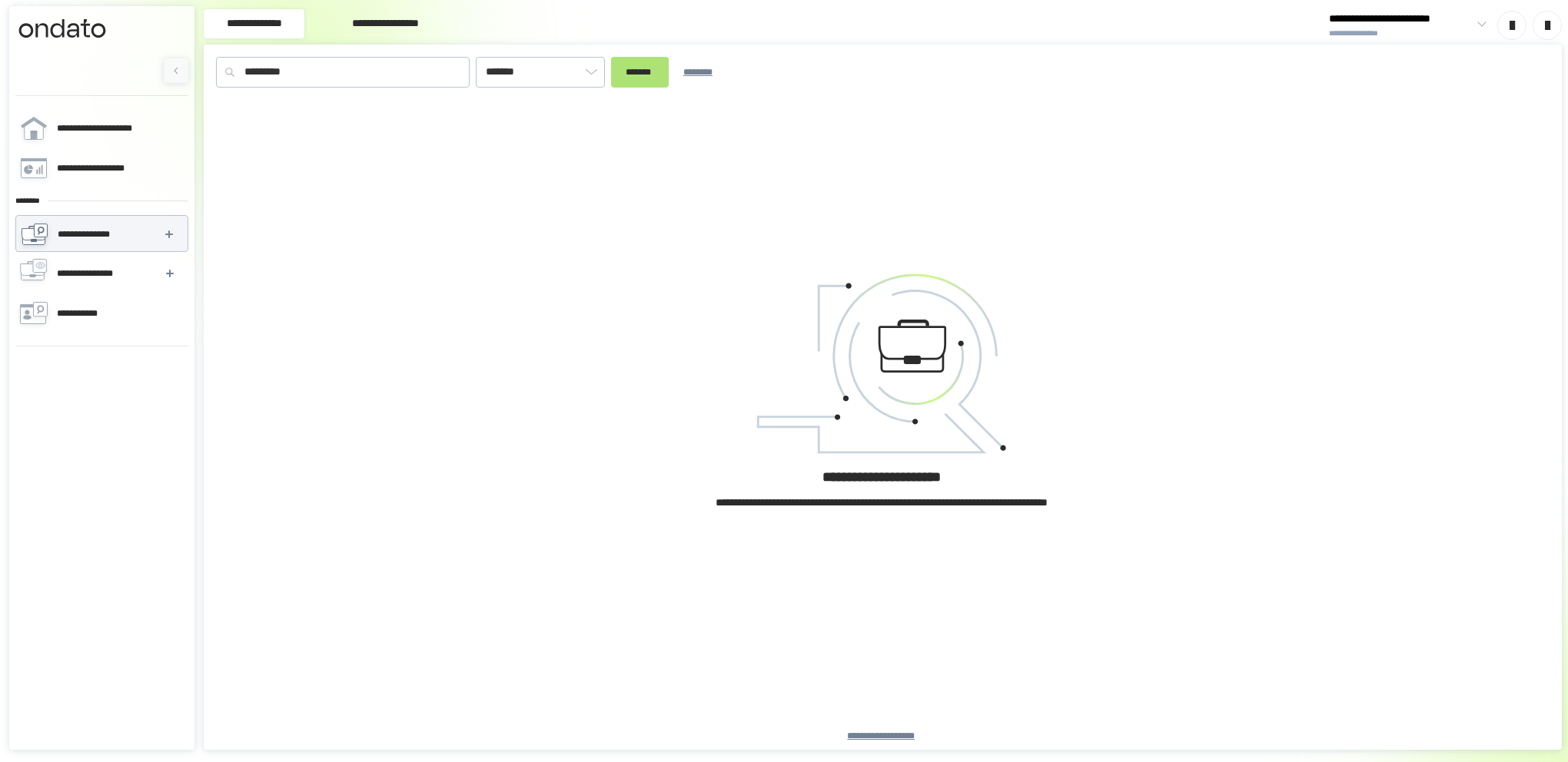 click on "*******" at bounding box center [639, 72] 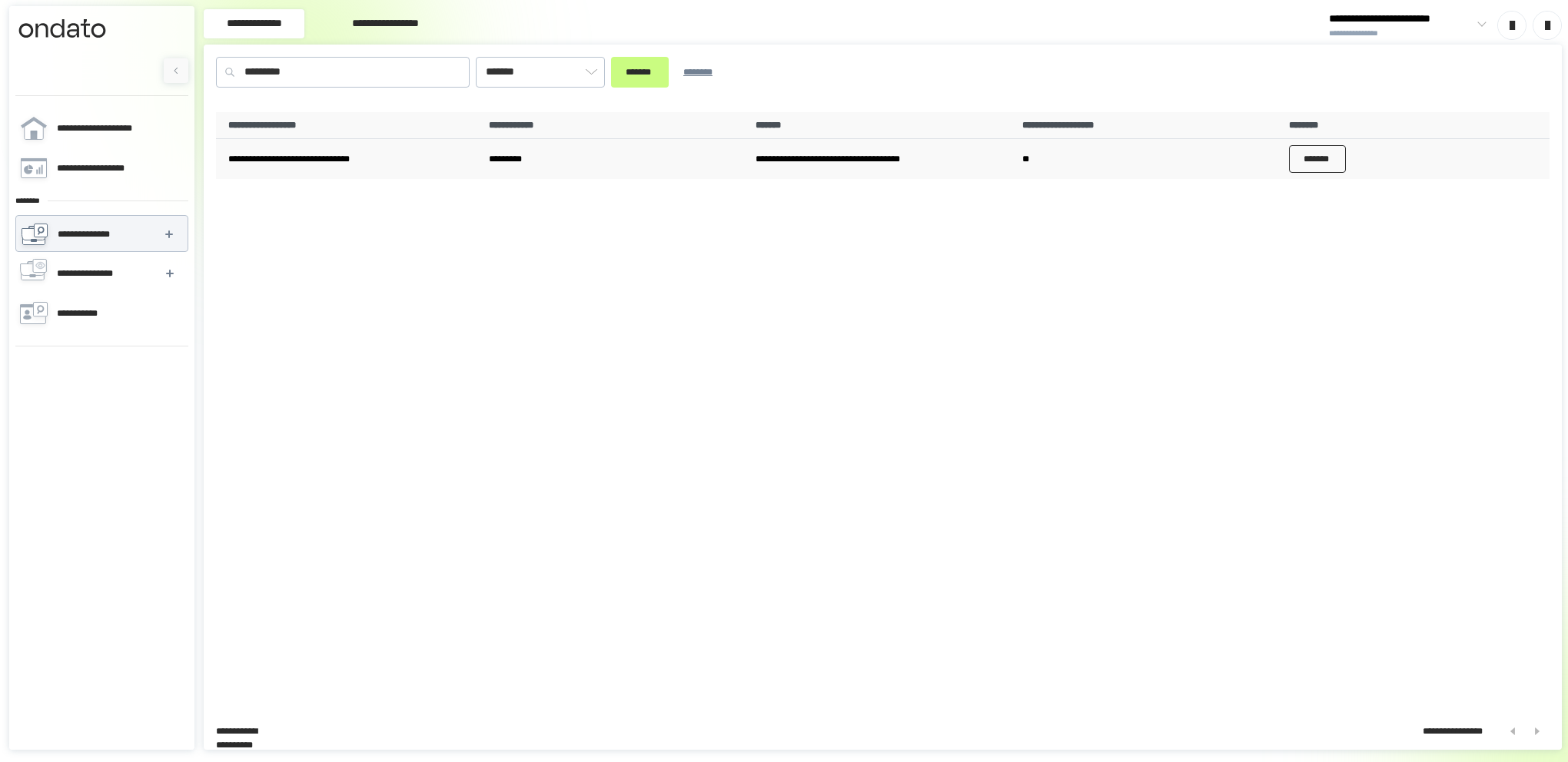 click on "*******" at bounding box center [1317, 159] 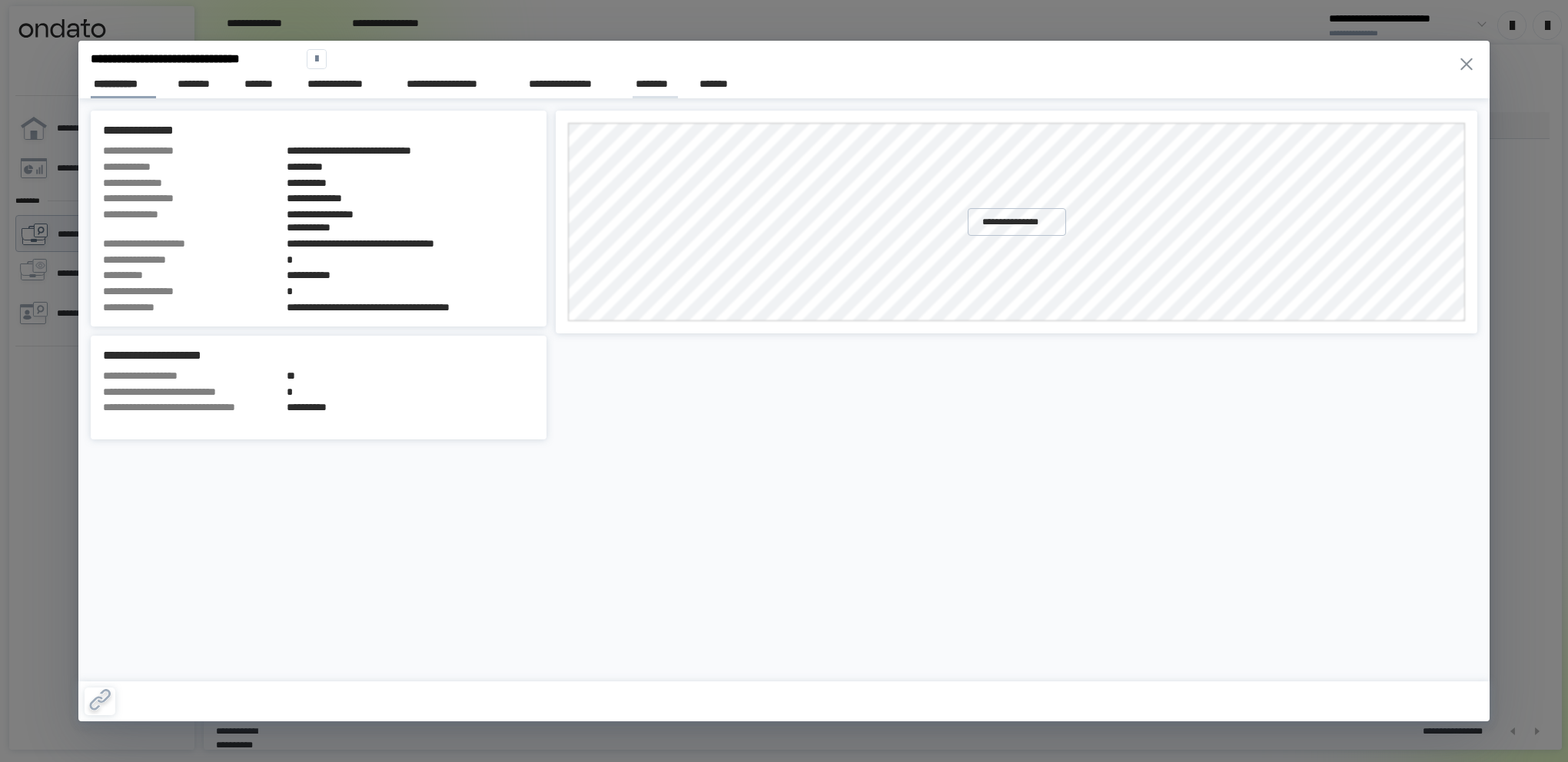 click on "********" at bounding box center [656, 84] 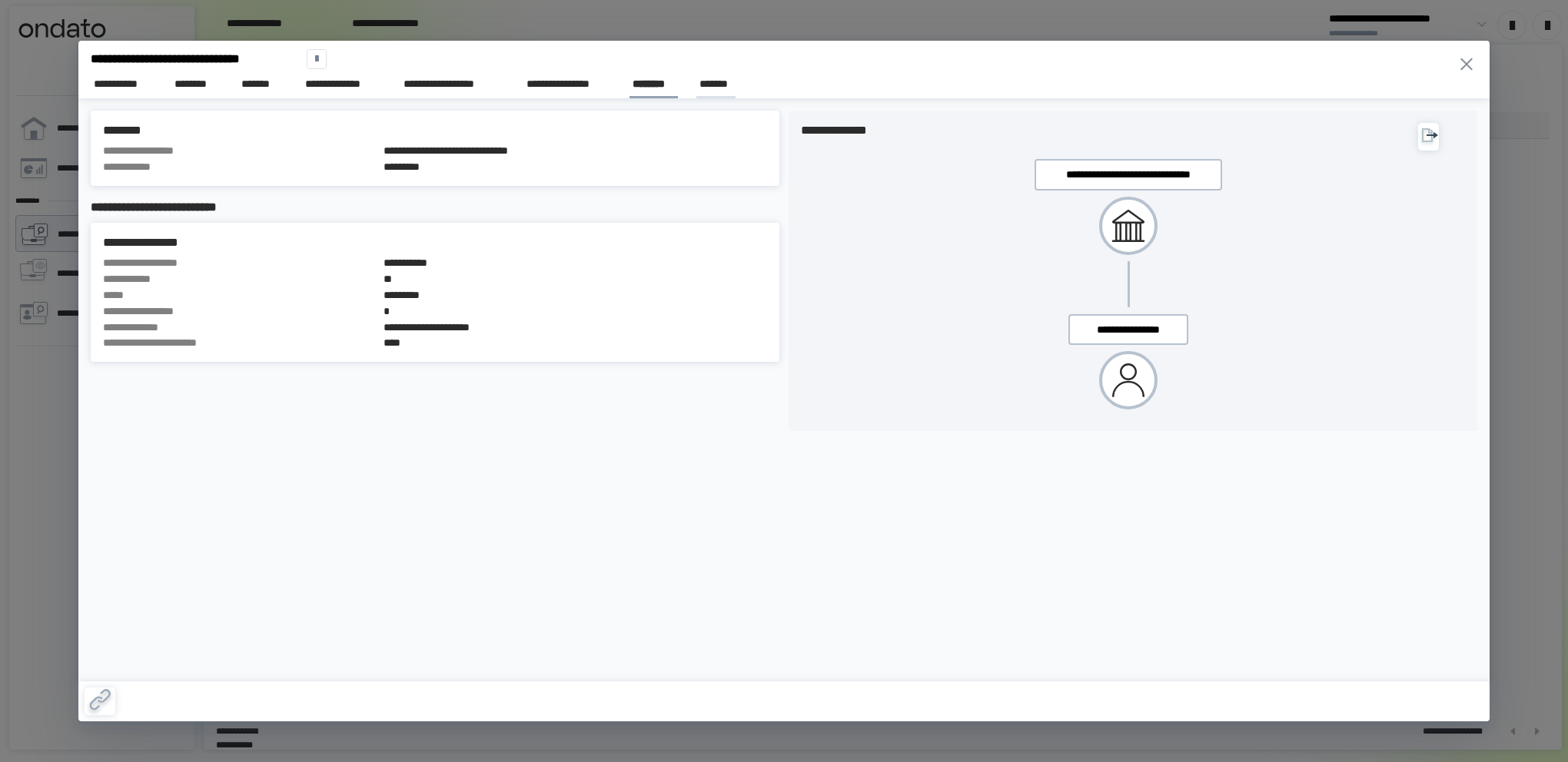 click on "*******" at bounding box center (716, 84) 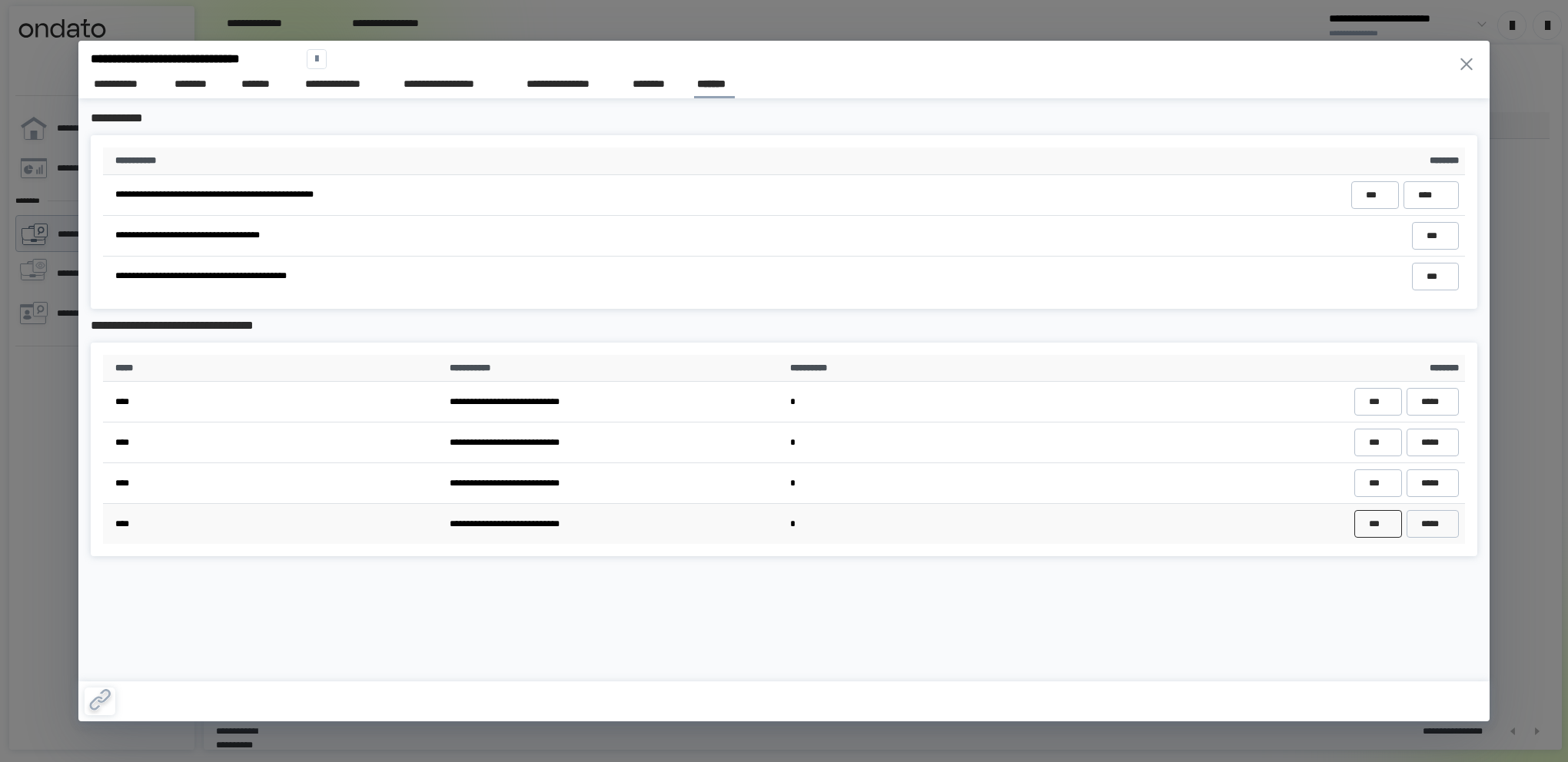 click on "***" at bounding box center (1377, 524) 